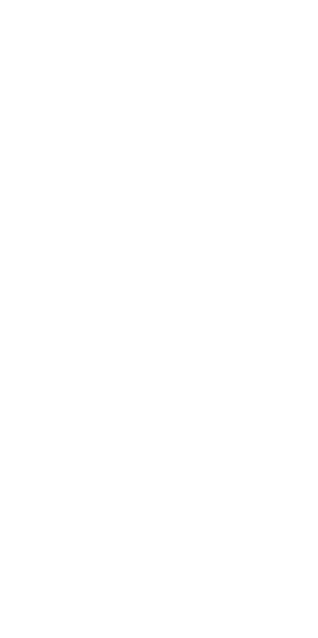 scroll, scrollTop: 0, scrollLeft: 0, axis: both 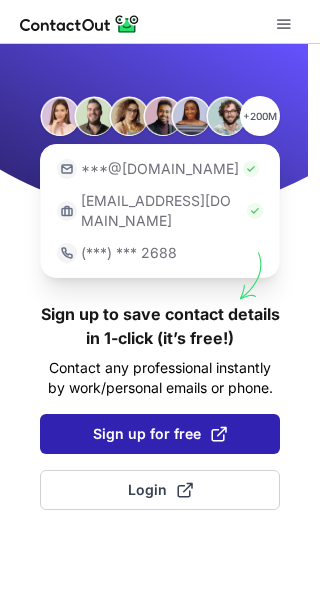 click on "Sign up for free" at bounding box center (160, 434) 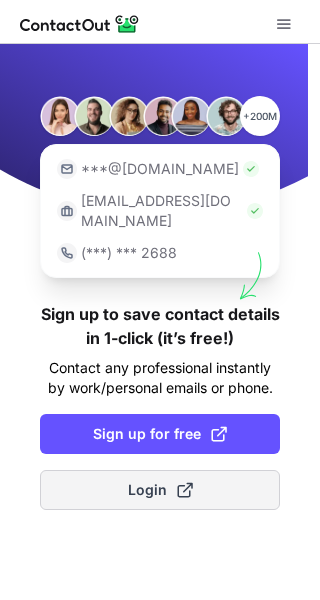 click on "Login" at bounding box center (160, 490) 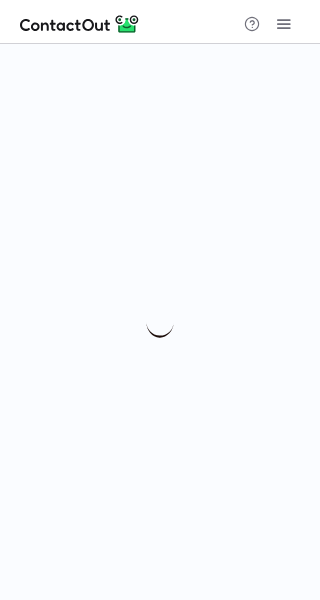 scroll, scrollTop: 0, scrollLeft: 0, axis: both 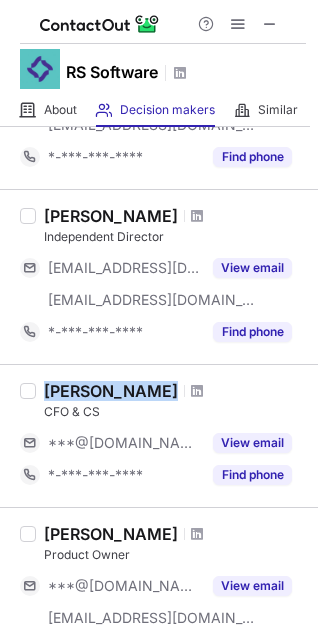 drag, startPoint x: 43, startPoint y: 388, endPoint x: 172, endPoint y: 384, distance: 129.062 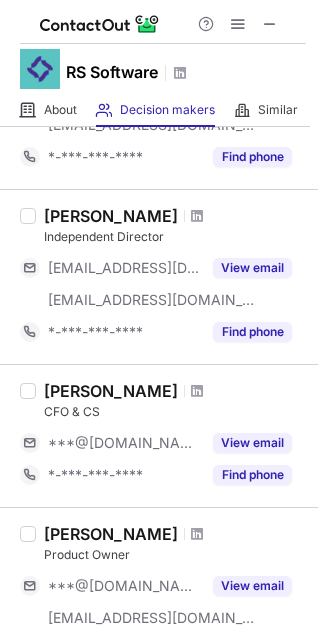 drag, startPoint x: 168, startPoint y: 387, endPoint x: 28, endPoint y: 369, distance: 141.1524 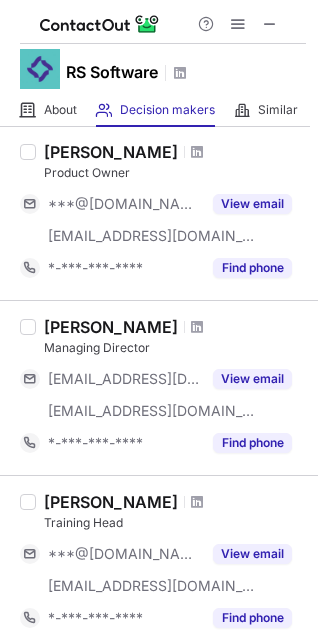 scroll, scrollTop: 600, scrollLeft: 0, axis: vertical 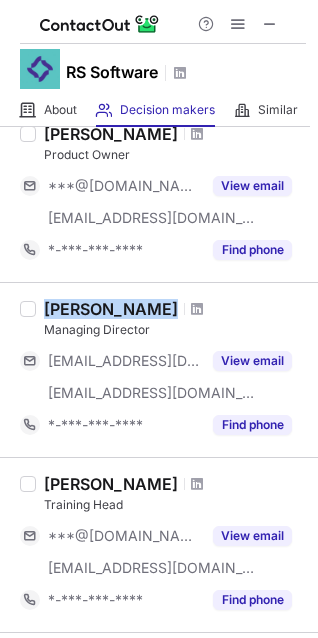 drag, startPoint x: 107, startPoint y: 304, endPoint x: 36, endPoint y: 293, distance: 71.84706 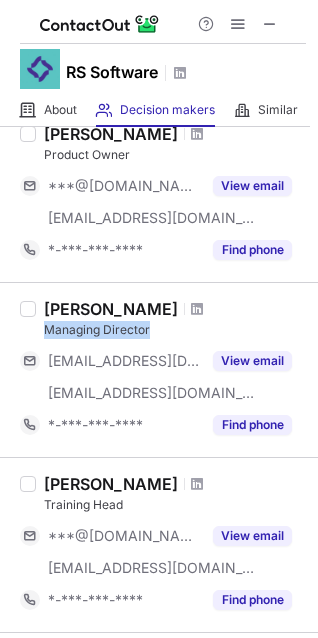 drag, startPoint x: 44, startPoint y: 330, endPoint x: 171, endPoint y: 327, distance: 127.03543 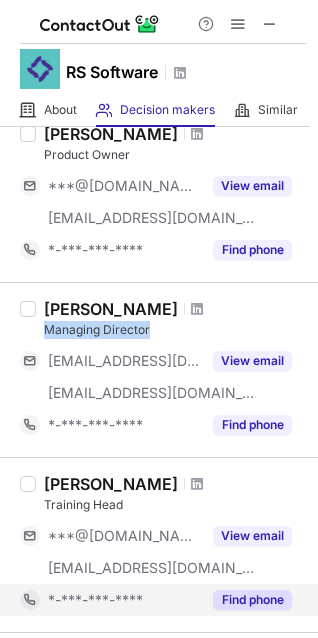 copy on "Managing Director" 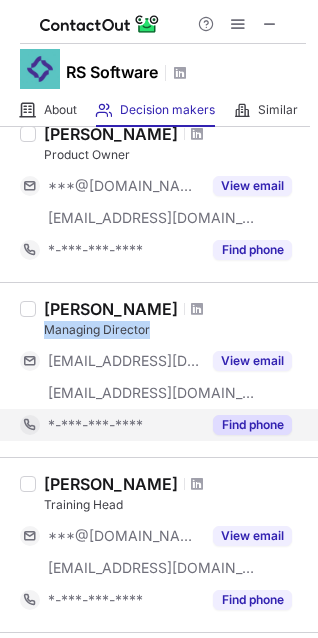 click on "Find phone" at bounding box center [252, 425] 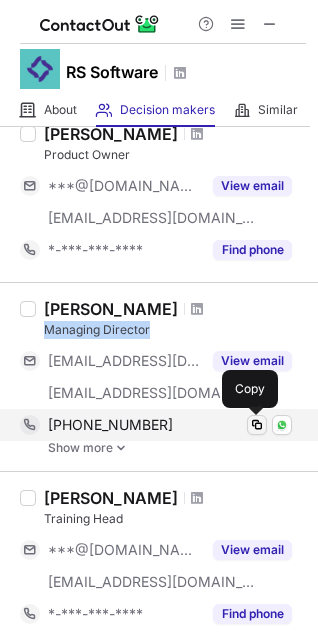 click at bounding box center [257, 425] 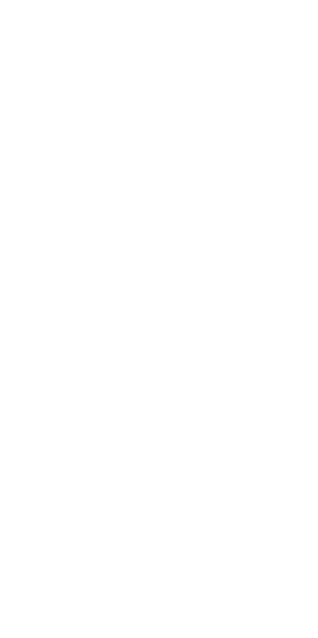 scroll, scrollTop: 0, scrollLeft: 0, axis: both 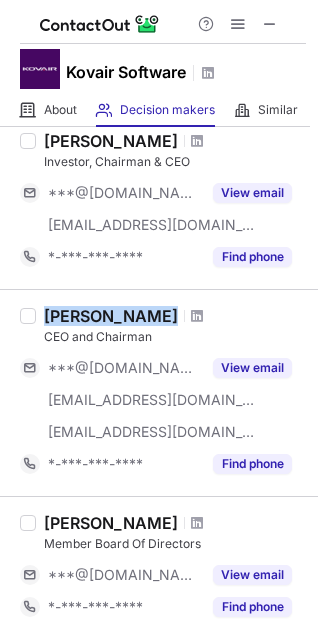 drag, startPoint x: 43, startPoint y: 310, endPoint x: 134, endPoint y: 321, distance: 91.66242 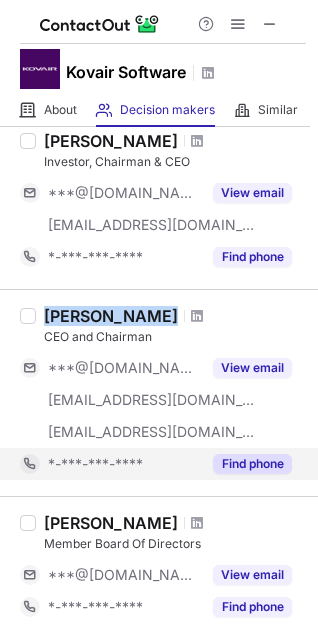 click on "Find phone" at bounding box center (252, 464) 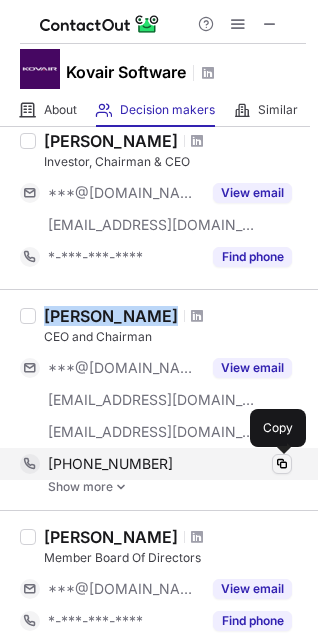 click at bounding box center (282, 464) 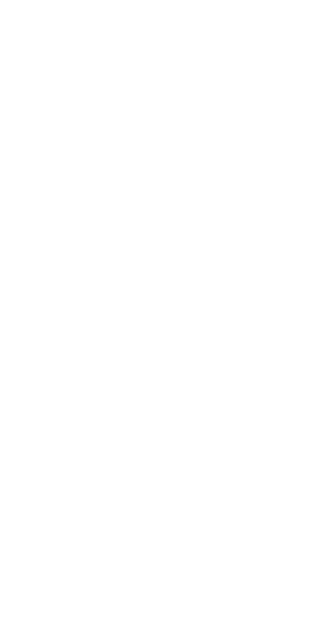 scroll, scrollTop: 0, scrollLeft: 0, axis: both 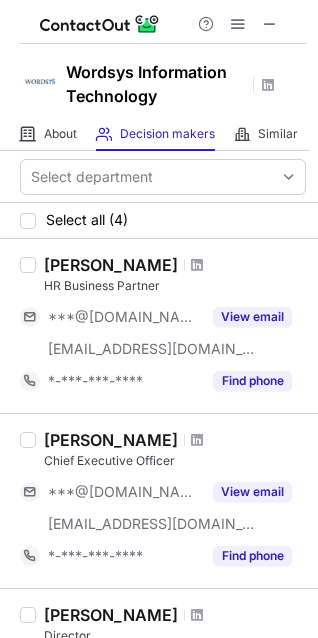 click on "[PERSON_NAME] HR Business Partner ***@[DOMAIN_NAME] [EMAIL_ADDRESS][DOMAIN_NAME] View email *-***-***-**** Find phone" at bounding box center (171, 326) 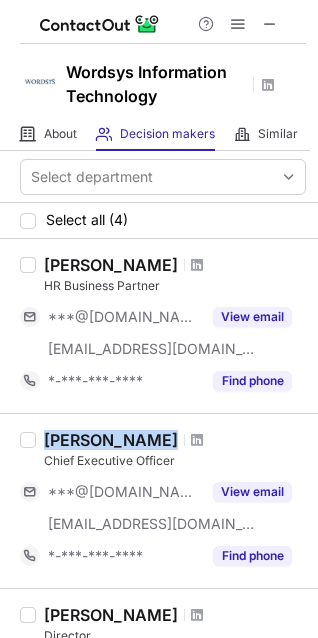 drag, startPoint x: 40, startPoint y: 437, endPoint x: 164, endPoint y: 426, distance: 124.486946 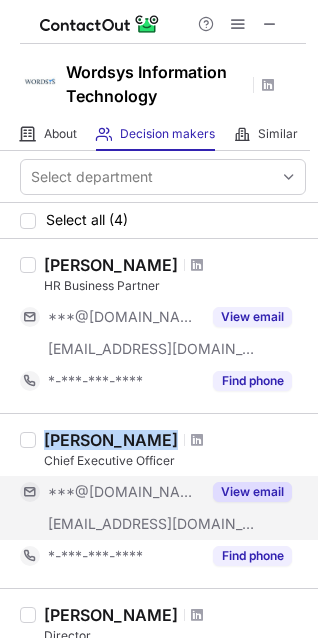 copy on "[PERSON_NAME]" 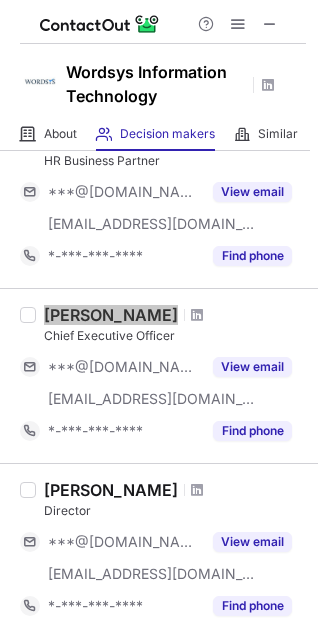 scroll, scrollTop: 200, scrollLeft: 0, axis: vertical 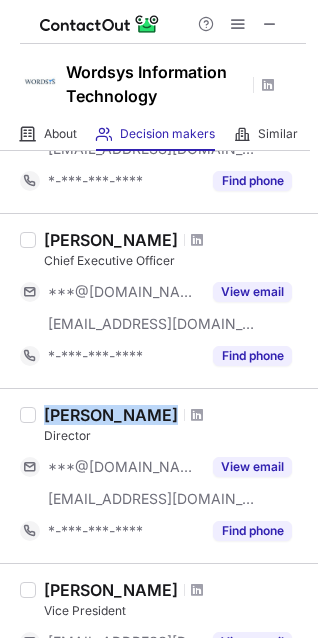 drag, startPoint x: 41, startPoint y: 417, endPoint x: 144, endPoint y: 401, distance: 104.23531 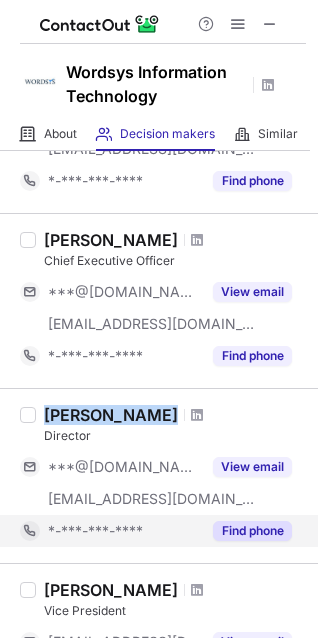click on "Find phone" at bounding box center (252, 531) 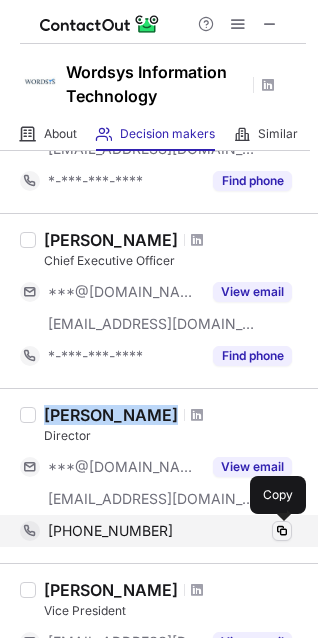 click at bounding box center [282, 531] 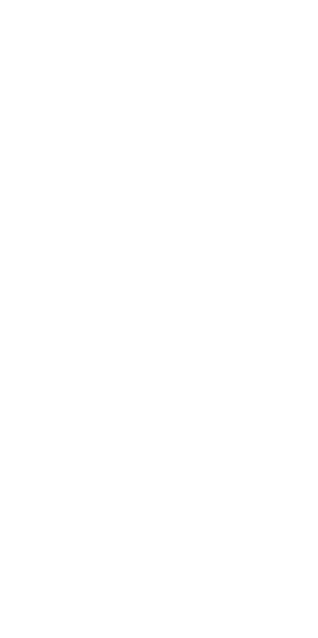 scroll, scrollTop: 0, scrollLeft: 0, axis: both 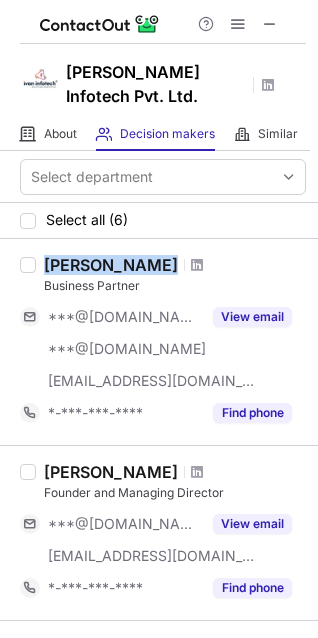 drag, startPoint x: 43, startPoint y: 234, endPoint x: 169, endPoint y: 233, distance: 126.00397 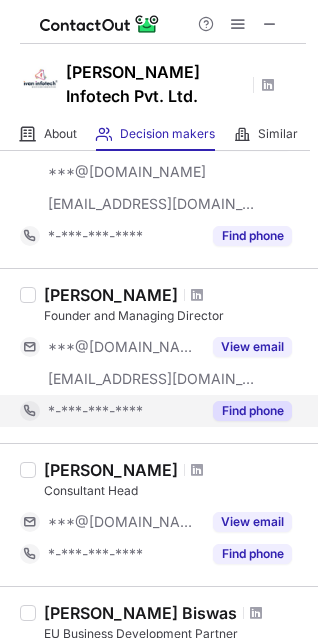 scroll, scrollTop: 0, scrollLeft: 0, axis: both 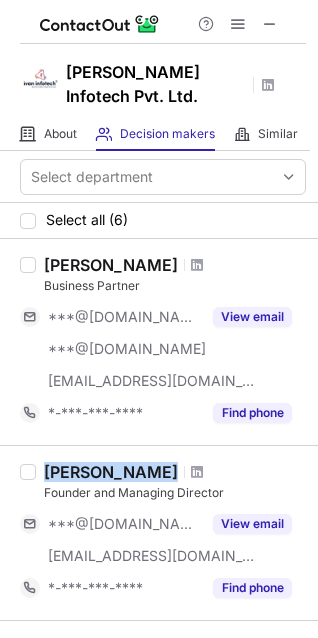 drag, startPoint x: 179, startPoint y: 442, endPoint x: 16, endPoint y: 449, distance: 163.15024 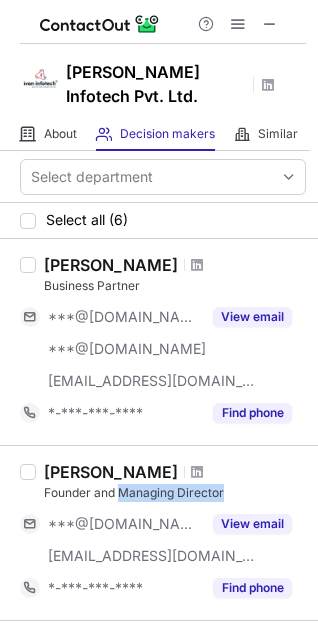 drag, startPoint x: 118, startPoint y: 471, endPoint x: 257, endPoint y: 471, distance: 139 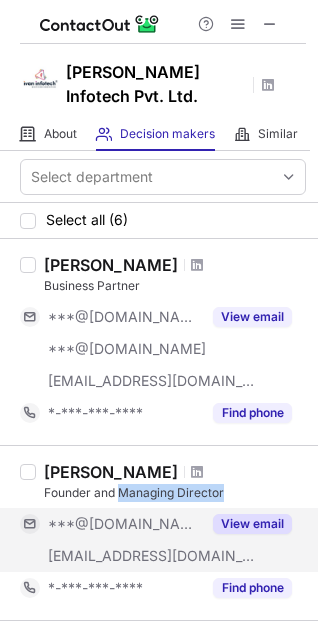 copy on "Managing Director" 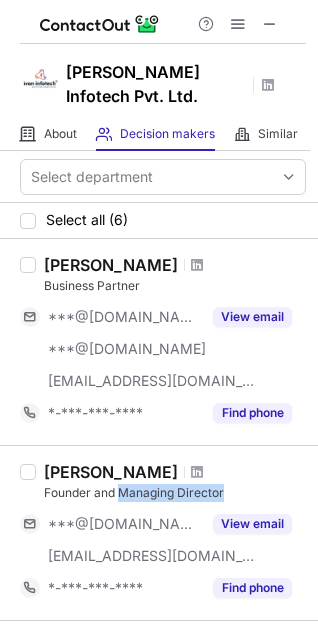 copy on "Managing Director" 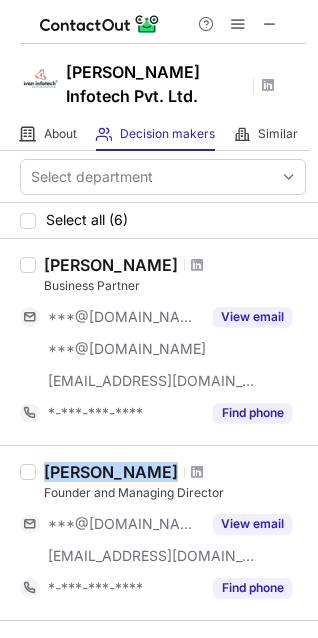 drag, startPoint x: 40, startPoint y: 449, endPoint x: 187, endPoint y: 438, distance: 147.411 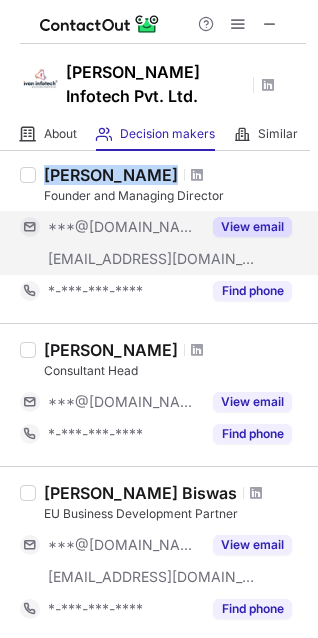 scroll, scrollTop: 400, scrollLeft: 0, axis: vertical 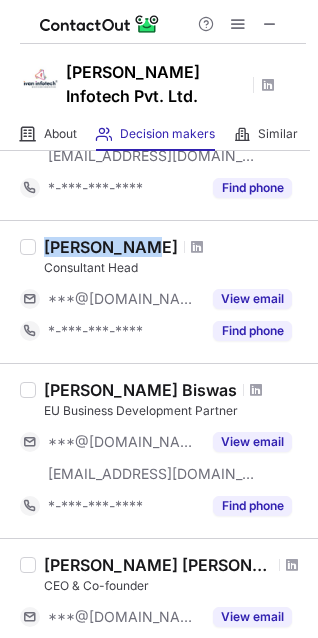 drag, startPoint x: 39, startPoint y: 220, endPoint x: 148, endPoint y: 204, distance: 110.16805 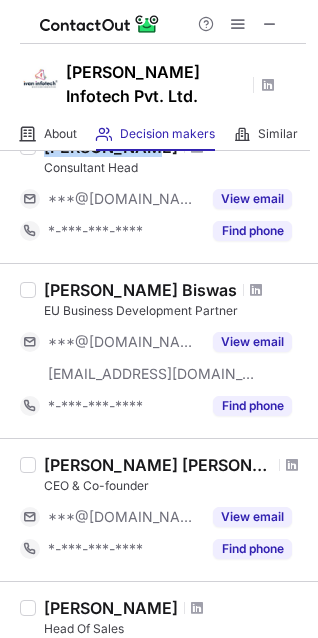 scroll, scrollTop: 600, scrollLeft: 0, axis: vertical 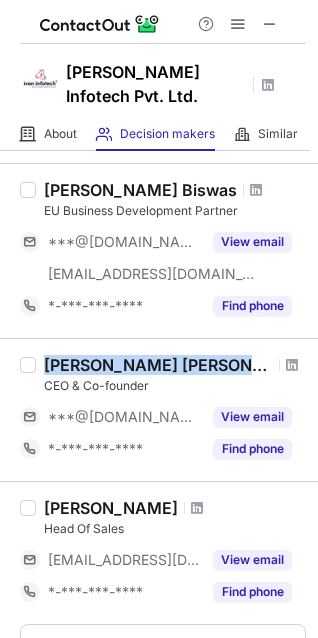 drag, startPoint x: 42, startPoint y: 335, endPoint x: 252, endPoint y: 328, distance: 210.11664 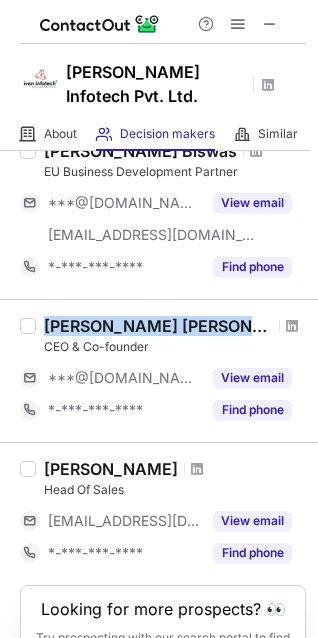 scroll, scrollTop: 700, scrollLeft: 0, axis: vertical 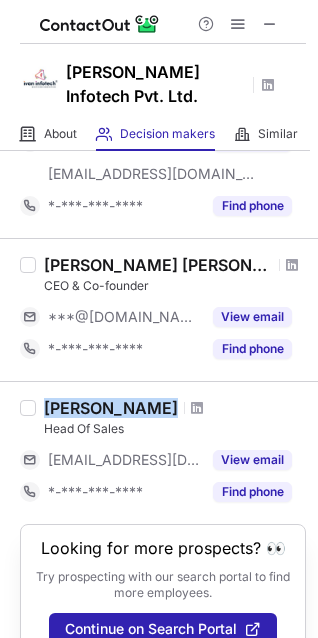 drag, startPoint x: 41, startPoint y: 382, endPoint x: 178, endPoint y: 383, distance: 137.00365 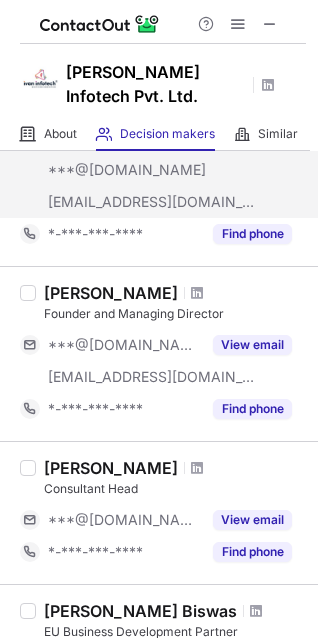 scroll, scrollTop: 100, scrollLeft: 0, axis: vertical 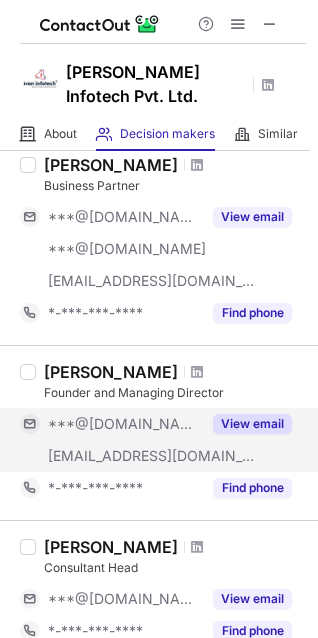 click on "View email" at bounding box center [252, 424] 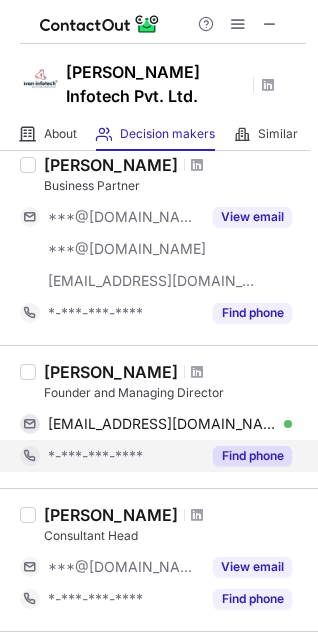 click on "Find phone" at bounding box center (252, 456) 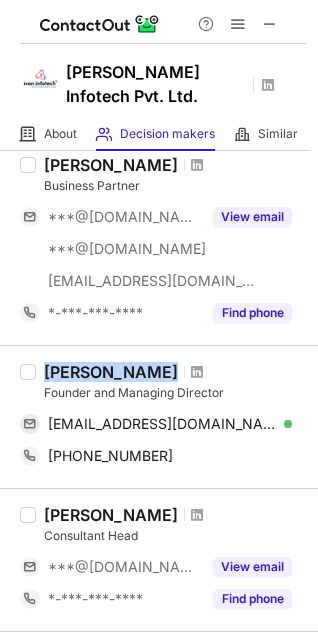 drag, startPoint x: 45, startPoint y: 336, endPoint x: 192, endPoint y: 336, distance: 147 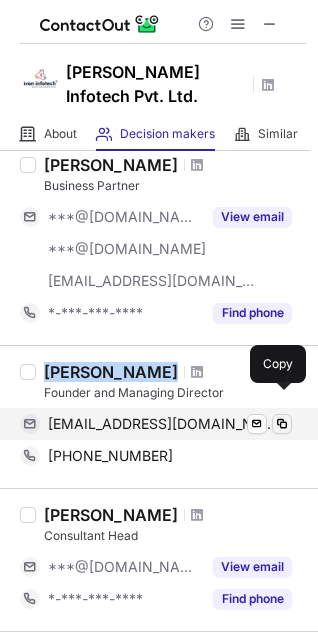click at bounding box center (282, 424) 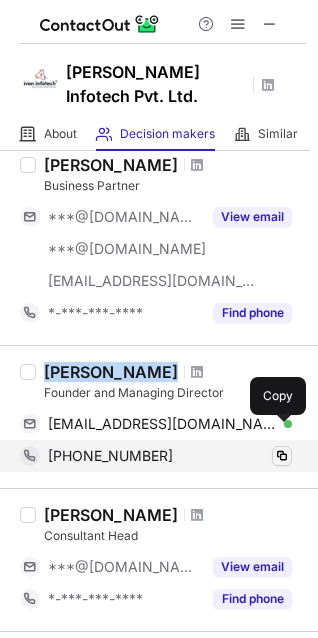 click at bounding box center (282, 456) 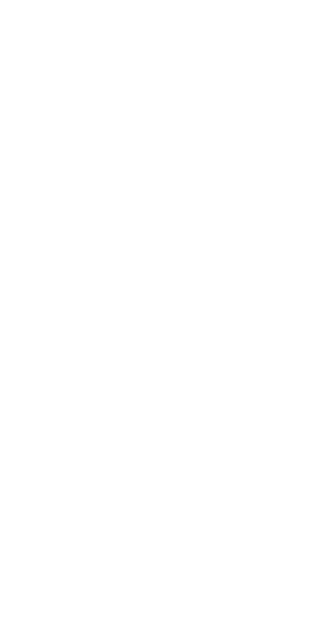 scroll, scrollTop: 0, scrollLeft: 0, axis: both 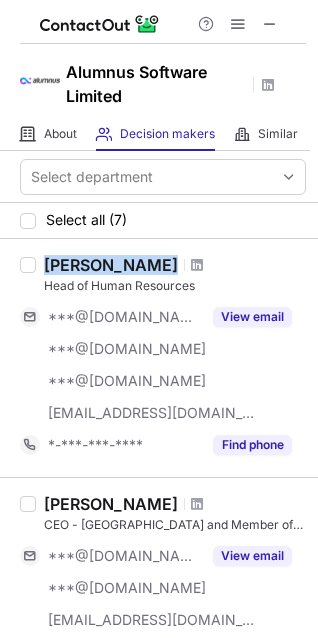 drag, startPoint x: 43, startPoint y: 261, endPoint x: 156, endPoint y: 263, distance: 113.0177 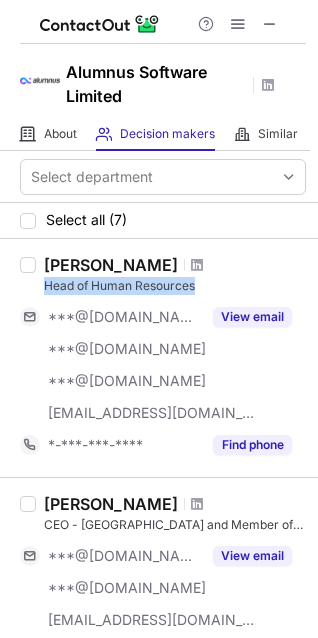drag, startPoint x: 43, startPoint y: 289, endPoint x: 278, endPoint y: 280, distance: 235.17227 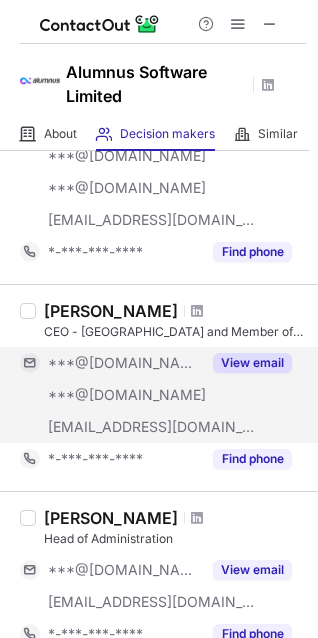 scroll, scrollTop: 200, scrollLeft: 0, axis: vertical 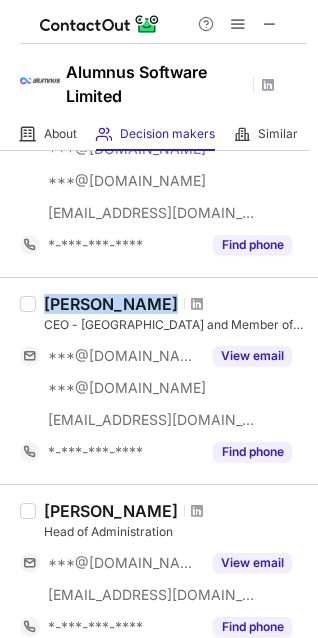 drag, startPoint x: 42, startPoint y: 304, endPoint x: 187, endPoint y: 305, distance: 145.00345 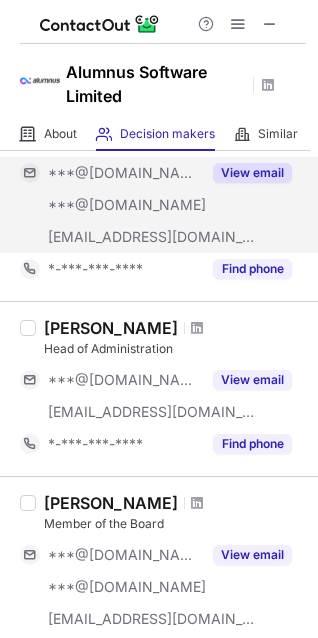 scroll, scrollTop: 400, scrollLeft: 0, axis: vertical 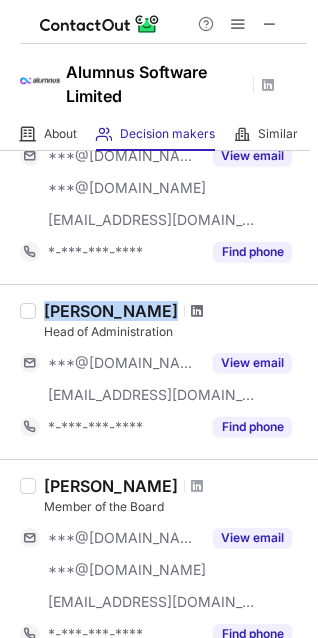 drag, startPoint x: 43, startPoint y: 310, endPoint x: 168, endPoint y: 318, distance: 125.25574 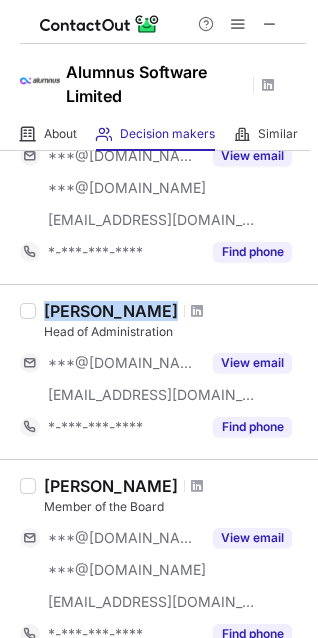 copy on "Sumanta Sen" 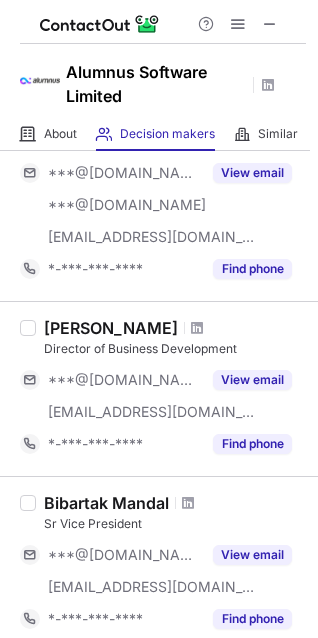 scroll, scrollTop: 800, scrollLeft: 0, axis: vertical 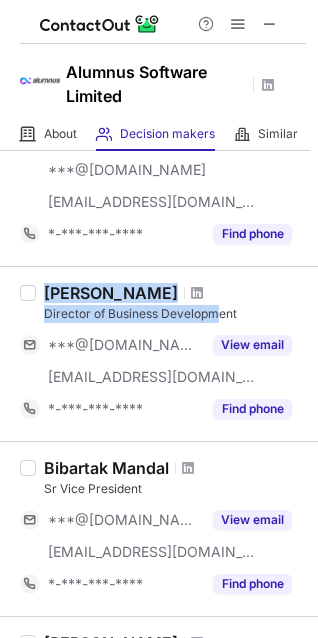 drag, startPoint x: 43, startPoint y: 290, endPoint x: 234, endPoint y: 283, distance: 191.12823 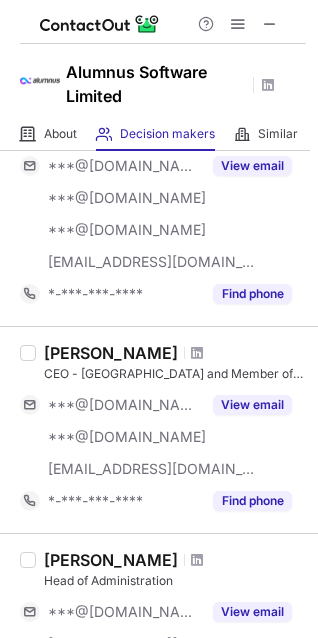 scroll, scrollTop: 200, scrollLeft: 0, axis: vertical 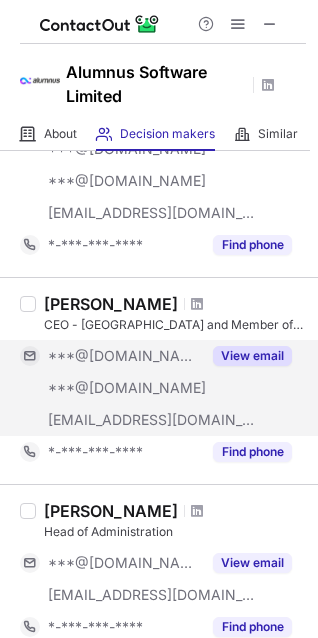 drag, startPoint x: 234, startPoint y: 346, endPoint x: 235, endPoint y: 368, distance: 22.022715 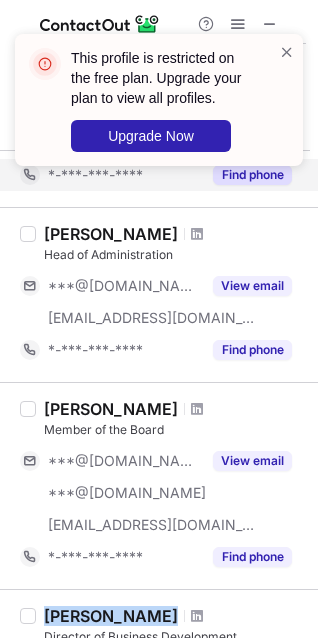 scroll, scrollTop: 500, scrollLeft: 0, axis: vertical 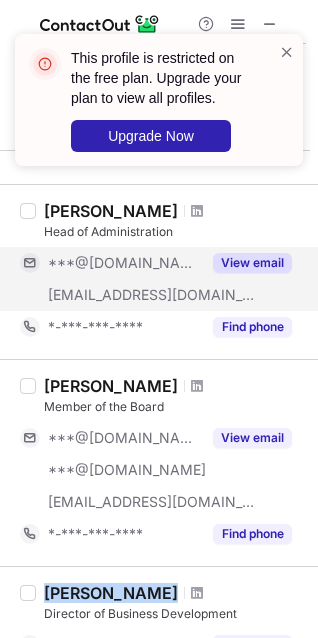 click on "View email" at bounding box center [252, 263] 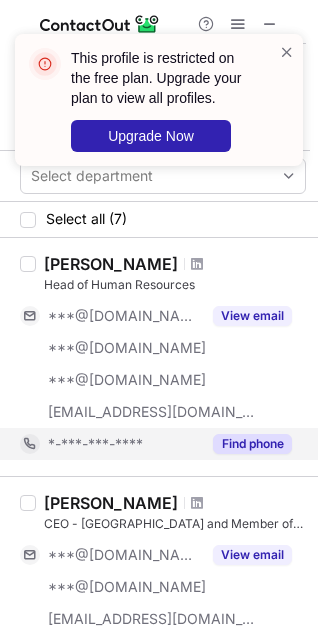 scroll, scrollTop: 0, scrollLeft: 0, axis: both 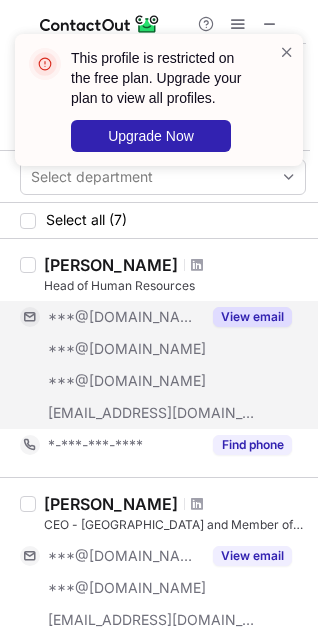 click on "View email" at bounding box center [246, 317] 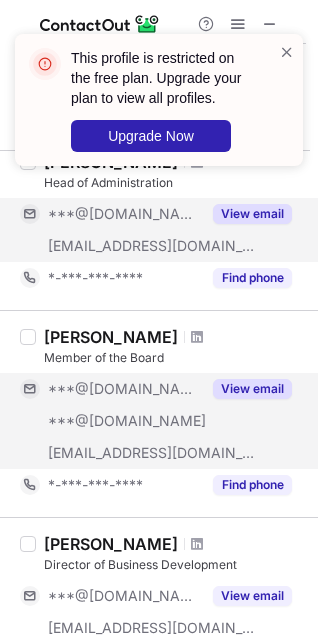 scroll, scrollTop: 592, scrollLeft: 0, axis: vertical 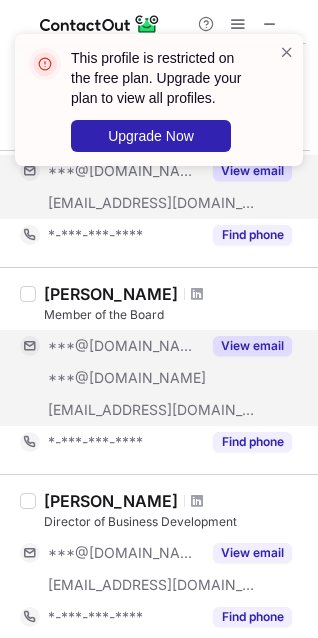 click on "View email" at bounding box center [252, 346] 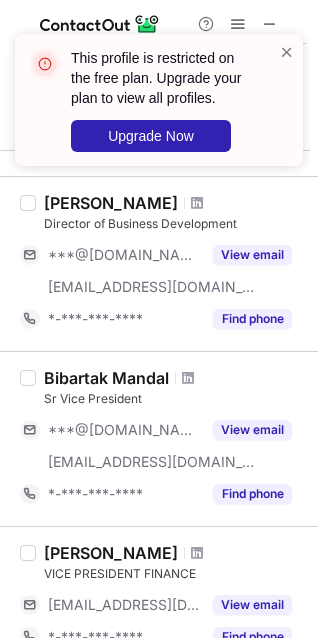 scroll, scrollTop: 892, scrollLeft: 0, axis: vertical 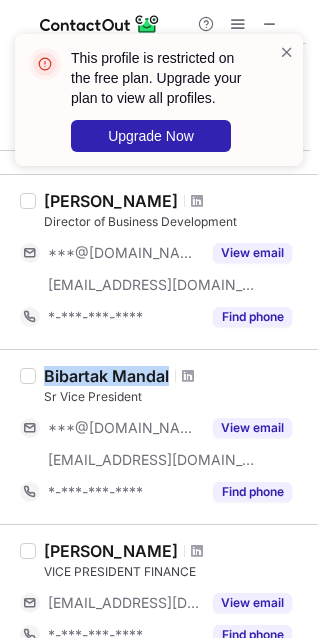 drag, startPoint x: 39, startPoint y: 370, endPoint x: 180, endPoint y: 373, distance: 141.0319 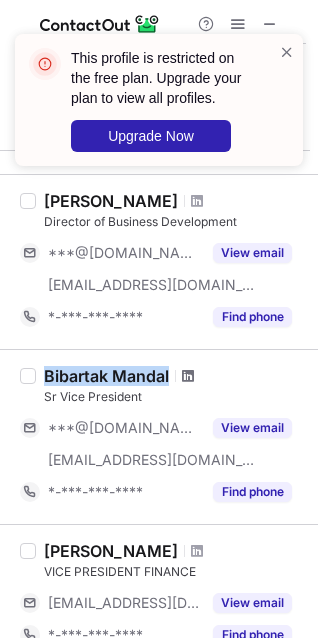 copy on "Bibartak Mandal" 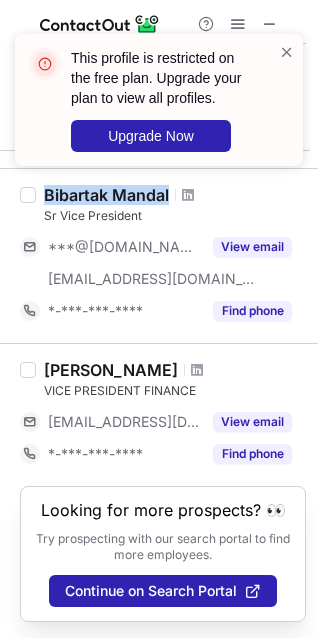 scroll, scrollTop: 1092, scrollLeft: 0, axis: vertical 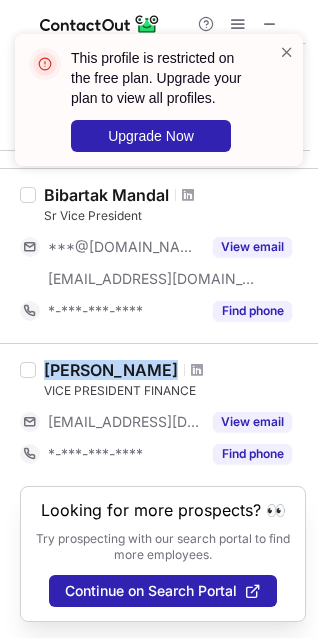 drag, startPoint x: 39, startPoint y: 350, endPoint x: 232, endPoint y: 355, distance: 193.06476 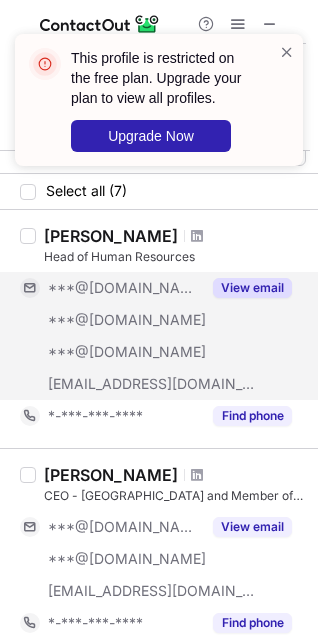 scroll, scrollTop: 0, scrollLeft: 0, axis: both 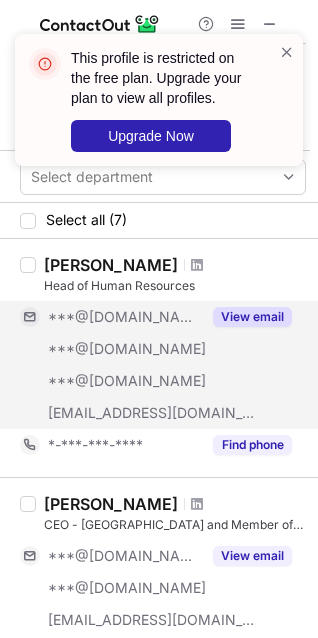 click on "View email" at bounding box center (252, 317) 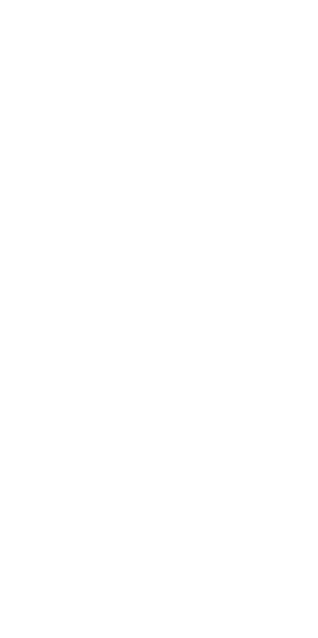 scroll, scrollTop: 0, scrollLeft: 0, axis: both 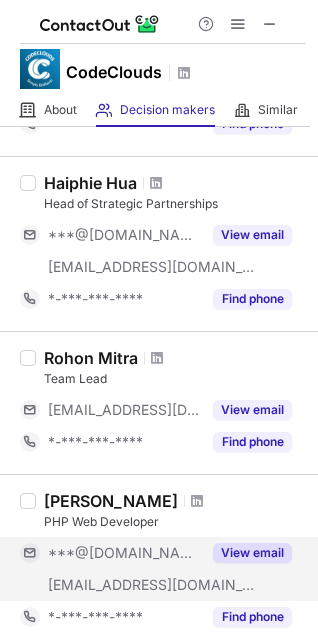 click on "View email" at bounding box center (252, 553) 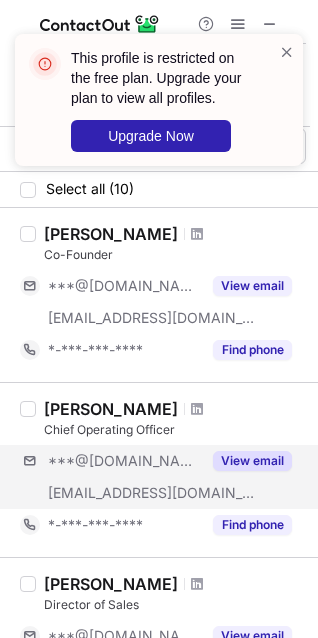 scroll, scrollTop: 0, scrollLeft: 0, axis: both 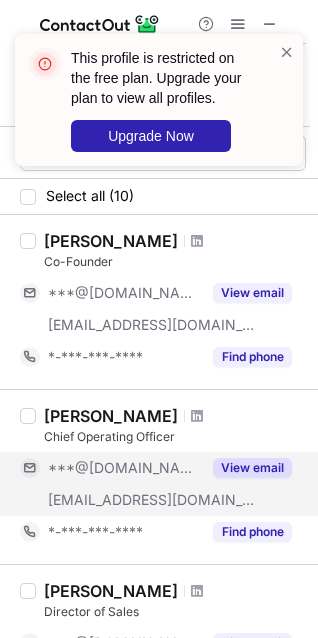 click on "View email" at bounding box center [252, 468] 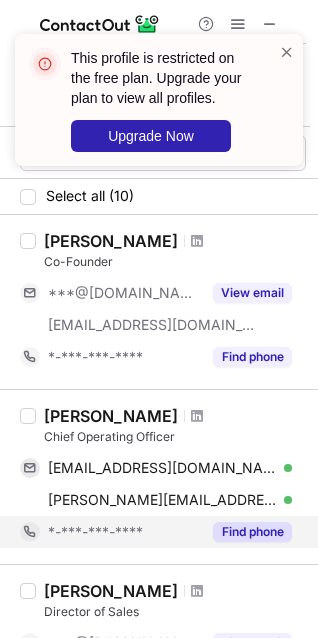 click on "Find phone" at bounding box center (252, 532) 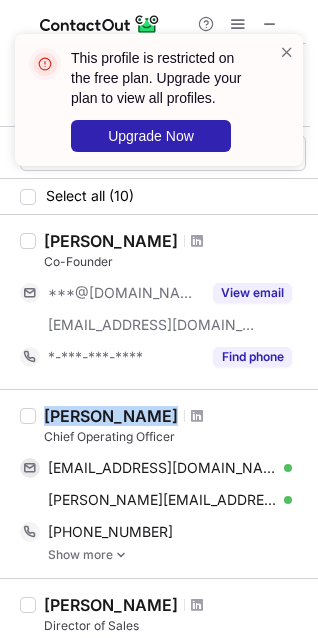 drag, startPoint x: 42, startPoint y: 415, endPoint x: 187, endPoint y: 414, distance: 145.00345 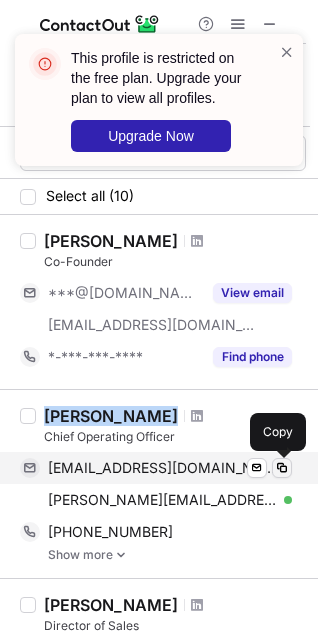 click at bounding box center [282, 468] 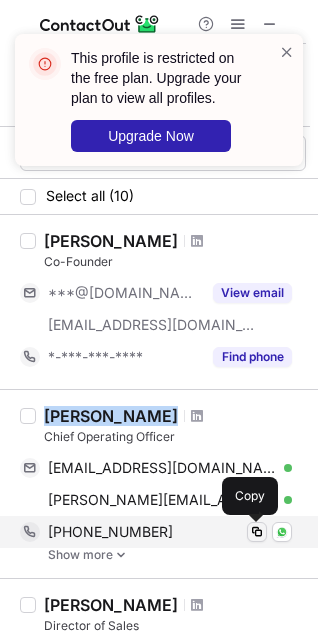 click at bounding box center [257, 532] 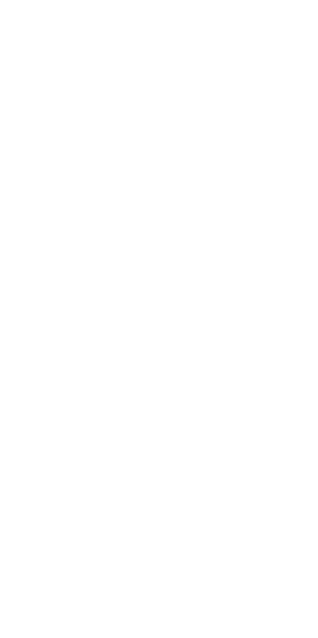 scroll, scrollTop: 0, scrollLeft: 0, axis: both 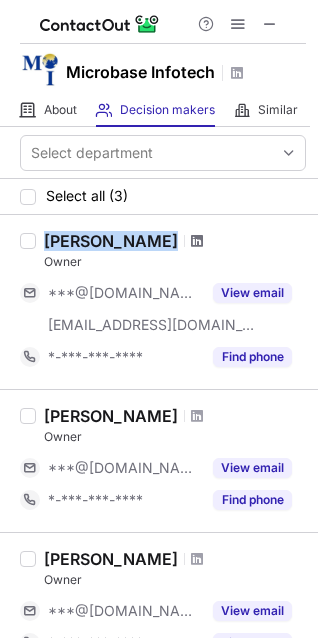 drag, startPoint x: 43, startPoint y: 238, endPoint x: 190, endPoint y: 247, distance: 147.27525 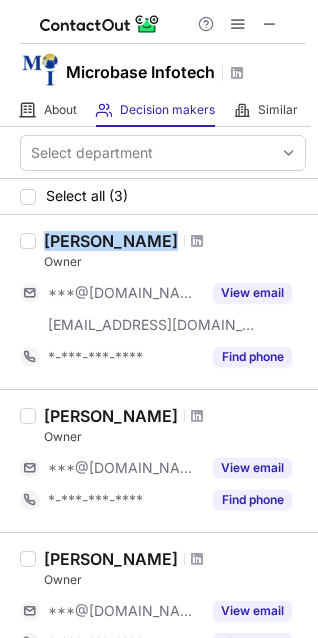 drag, startPoint x: 195, startPoint y: 413, endPoint x: 17, endPoint y: 406, distance: 178.13759 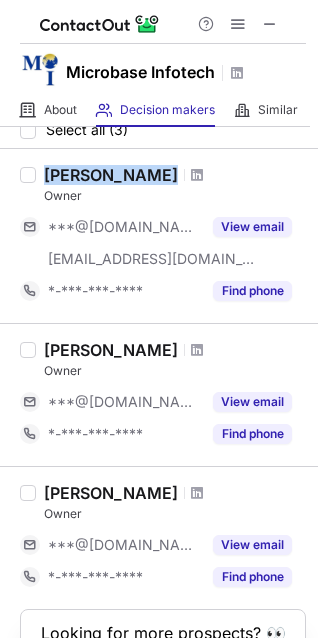 scroll, scrollTop: 200, scrollLeft: 0, axis: vertical 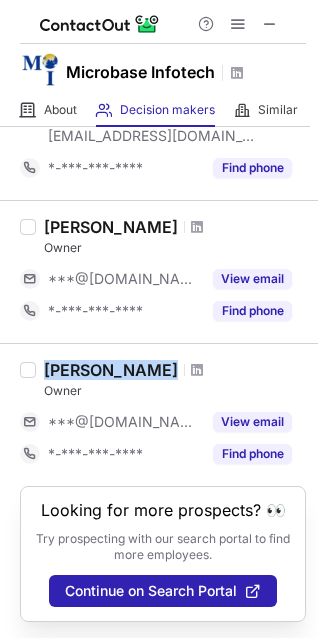 drag, startPoint x: 42, startPoint y: 360, endPoint x: 180, endPoint y: 352, distance: 138.23169 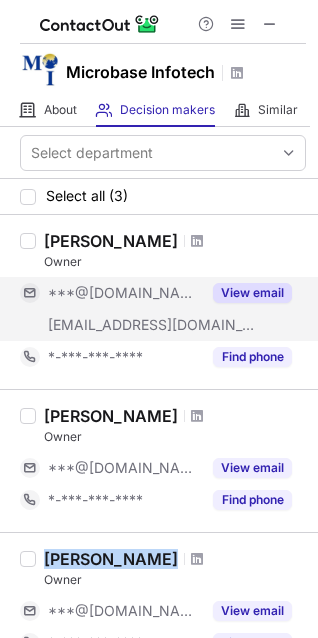 click on "View email" at bounding box center (252, 293) 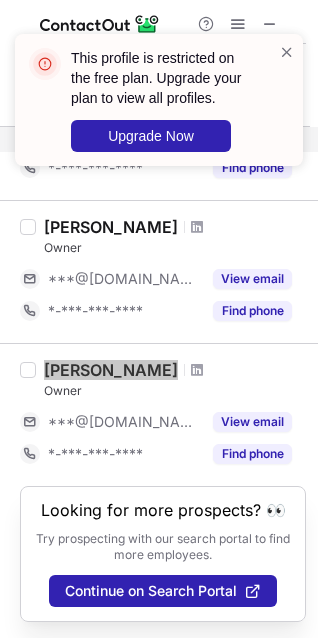 scroll, scrollTop: 0, scrollLeft: 0, axis: both 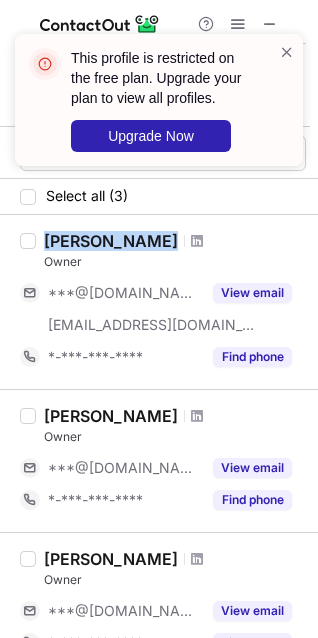 drag, startPoint x: 43, startPoint y: 239, endPoint x: 210, endPoint y: 240, distance: 167.00299 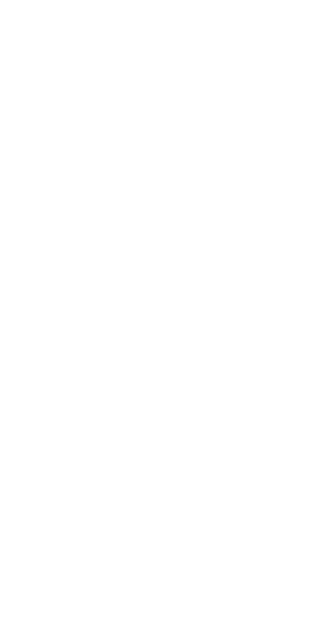 scroll, scrollTop: 0, scrollLeft: 0, axis: both 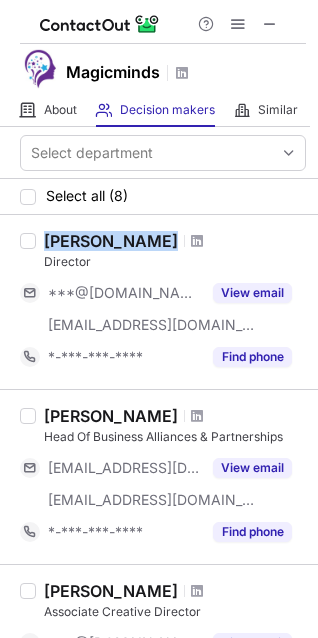 click on "[PERSON_NAME] Director ***@[DOMAIN_NAME] [EMAIL_ADDRESS][DOMAIN_NAME] View email *-***-***-**** Find phone" at bounding box center (171, 302) 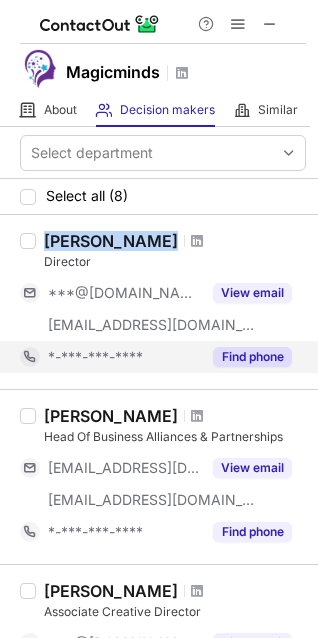 click on "Find phone" at bounding box center [252, 357] 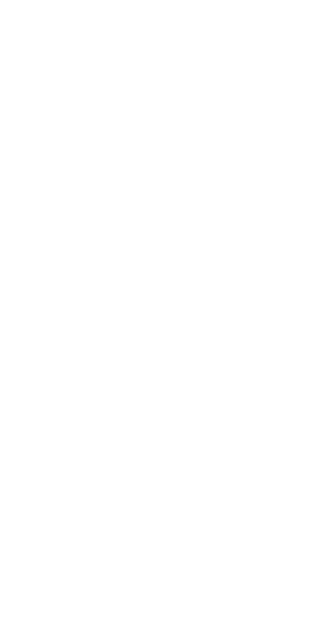 scroll, scrollTop: 0, scrollLeft: 0, axis: both 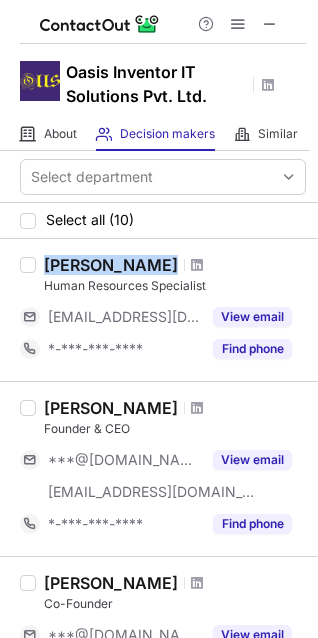 drag, startPoint x: 38, startPoint y: 261, endPoint x: 188, endPoint y: 268, distance: 150.16324 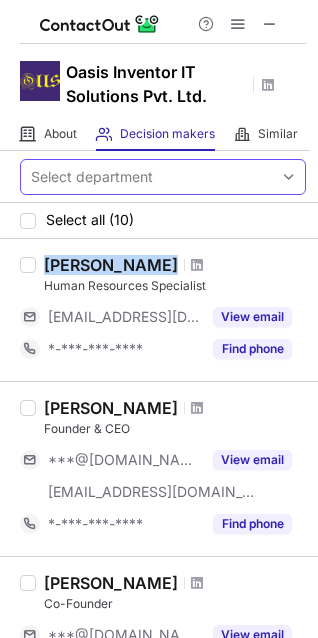copy on "Karishma Agrawal" 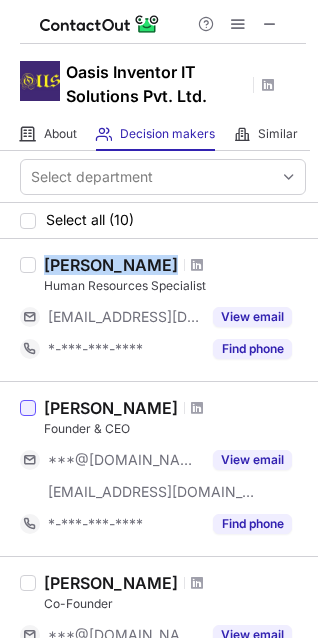 drag, startPoint x: 174, startPoint y: 403, endPoint x: 33, endPoint y: 402, distance: 141.00354 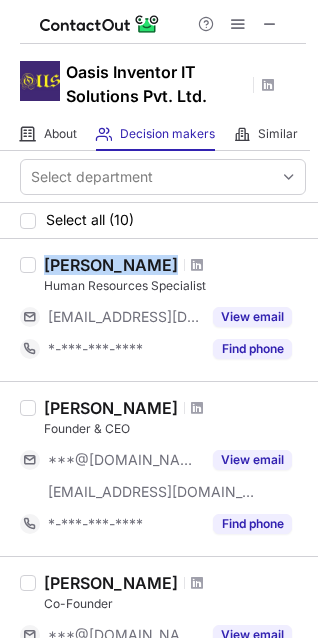 copy on "Rajiv Dhanabalan" 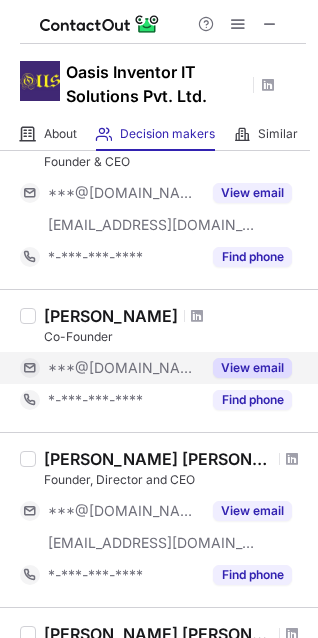 scroll, scrollTop: 300, scrollLeft: 0, axis: vertical 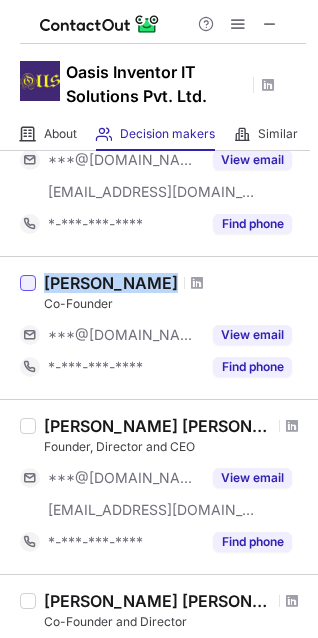 drag, startPoint x: 163, startPoint y: 283, endPoint x: 28, endPoint y: 289, distance: 135.13327 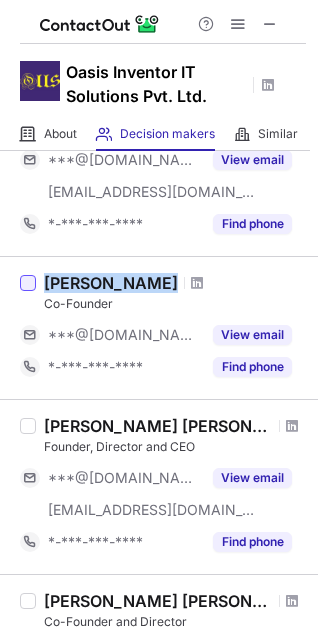 copy on "Snaveen Kumar" 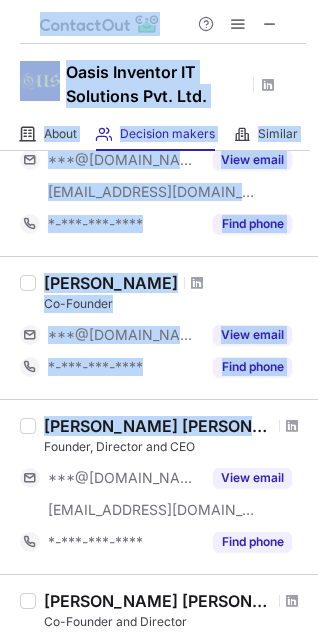 drag, startPoint x: 239, startPoint y: 422, endPoint x: -2, endPoint y: 426, distance: 241.03319 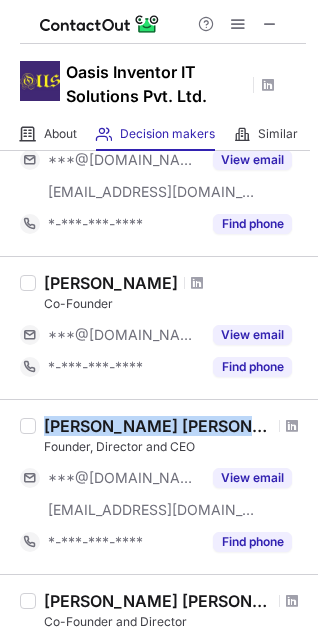 drag, startPoint x: 239, startPoint y: 419, endPoint x: 40, endPoint y: 426, distance: 199.12308 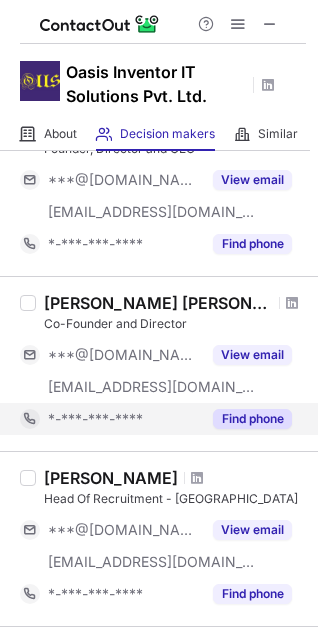 scroll, scrollTop: 600, scrollLeft: 0, axis: vertical 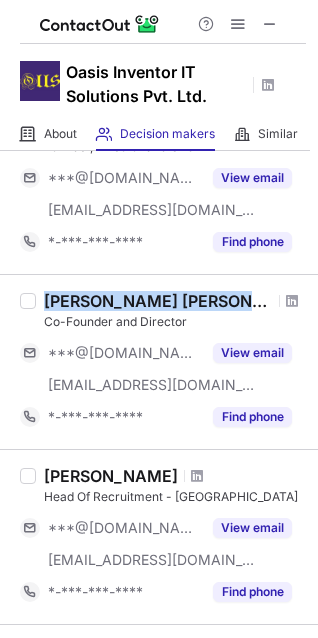drag, startPoint x: 218, startPoint y: 293, endPoint x: 2, endPoint y: 295, distance: 216.00926 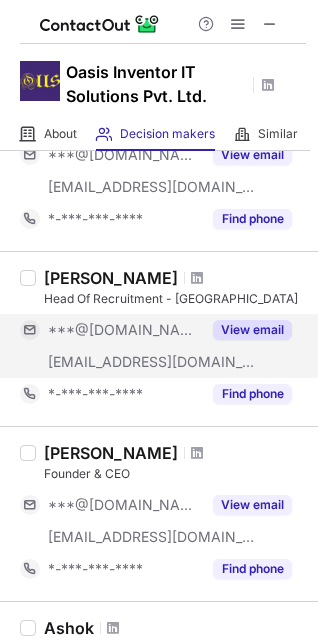 scroll, scrollTop: 800, scrollLeft: 0, axis: vertical 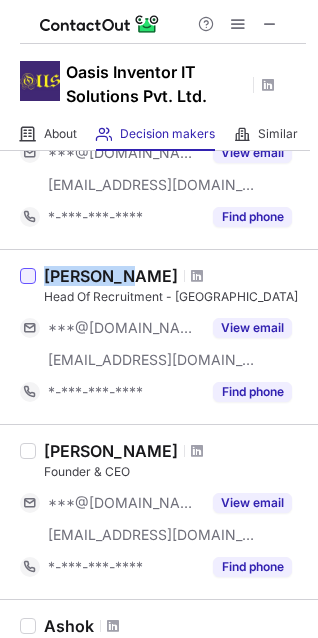 drag, startPoint x: 122, startPoint y: 273, endPoint x: 26, endPoint y: 270, distance: 96.04687 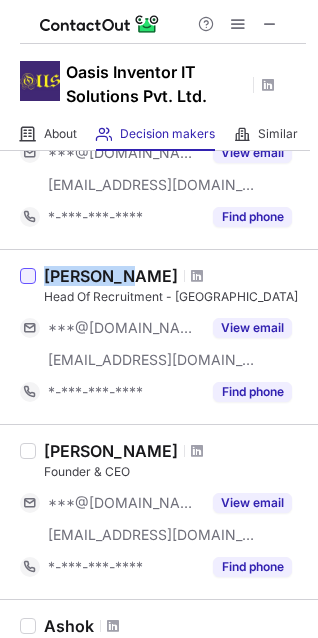 copy on "Sandeep B" 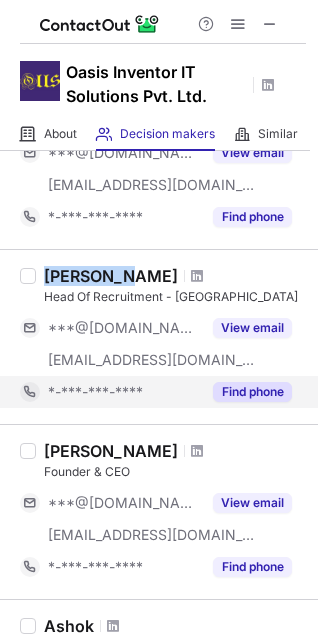 scroll, scrollTop: 1000, scrollLeft: 0, axis: vertical 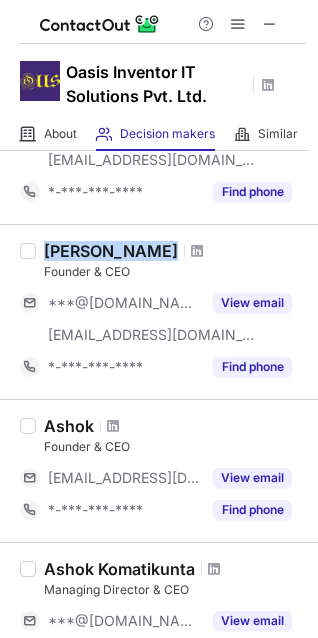 drag, startPoint x: 166, startPoint y: 246, endPoint x: 2, endPoint y: 229, distance: 164.87874 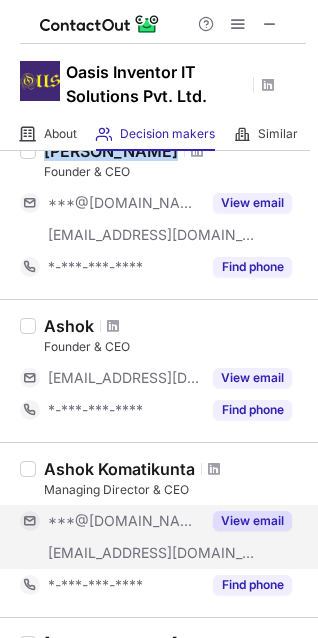 scroll, scrollTop: 1200, scrollLeft: 0, axis: vertical 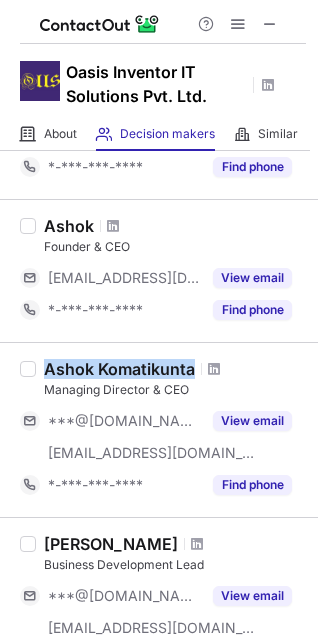 drag, startPoint x: 42, startPoint y: 364, endPoint x: 203, endPoint y: 371, distance: 161.1521 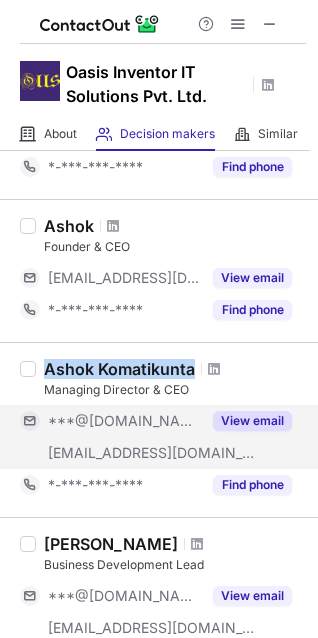 copy on "Ashok Komatikunta" 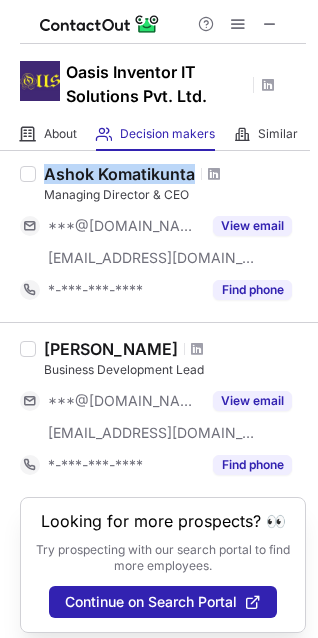 scroll, scrollTop: 1400, scrollLeft: 0, axis: vertical 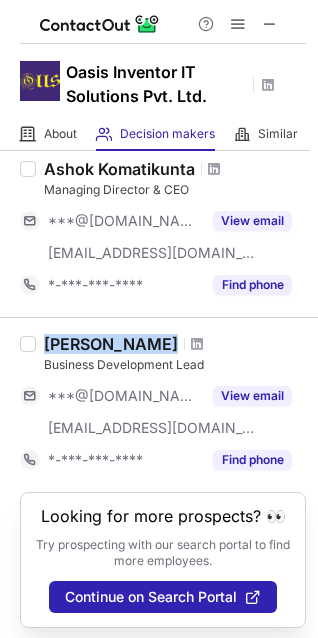 drag, startPoint x: 158, startPoint y: 337, endPoint x: 29, endPoint y: 363, distance: 131.59407 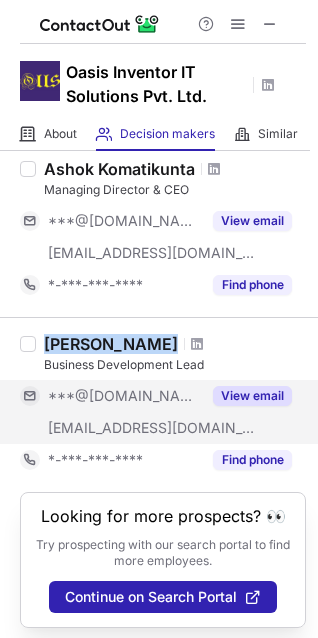 copy on "Rajesh Kalyan" 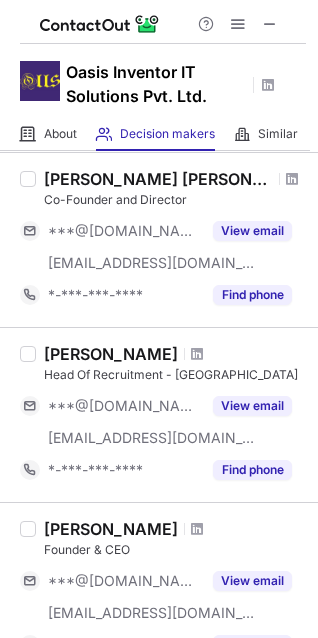 scroll, scrollTop: 700, scrollLeft: 0, axis: vertical 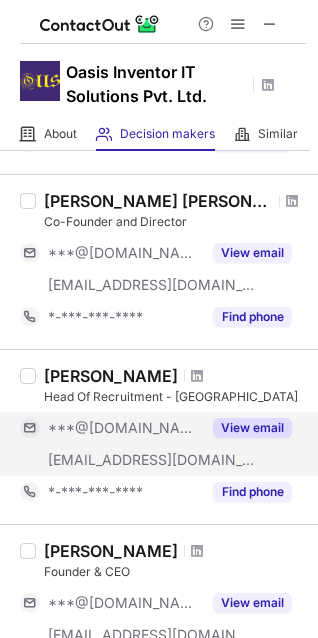 click on "View email" at bounding box center [252, 428] 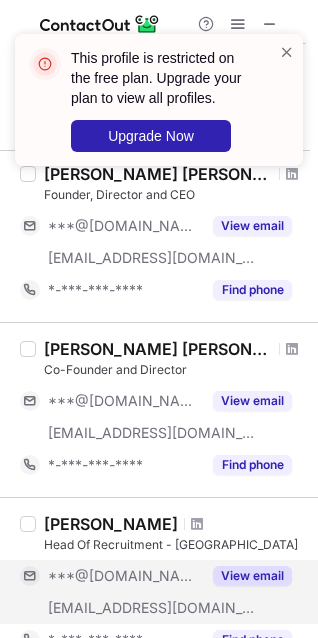 scroll, scrollTop: 500, scrollLeft: 0, axis: vertical 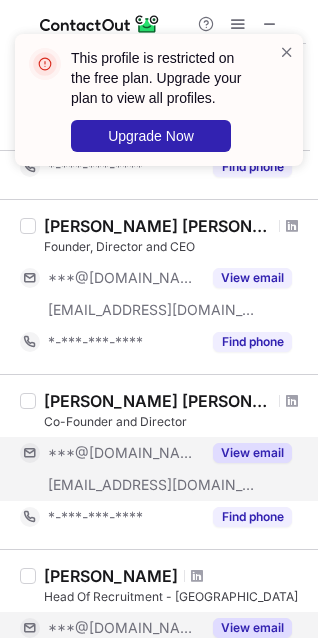 click on "View email" at bounding box center (252, 453) 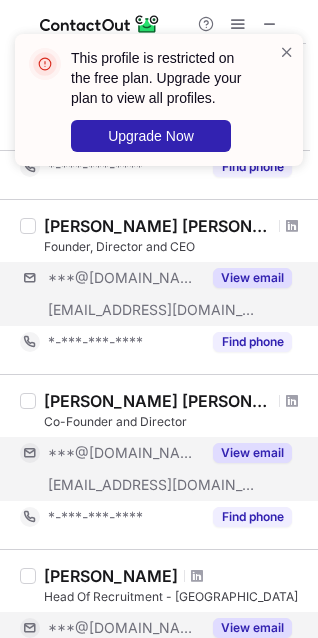 scroll, scrollTop: 400, scrollLeft: 0, axis: vertical 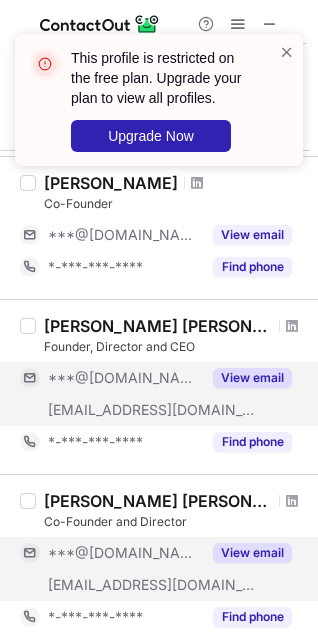click on "View email" at bounding box center (252, 378) 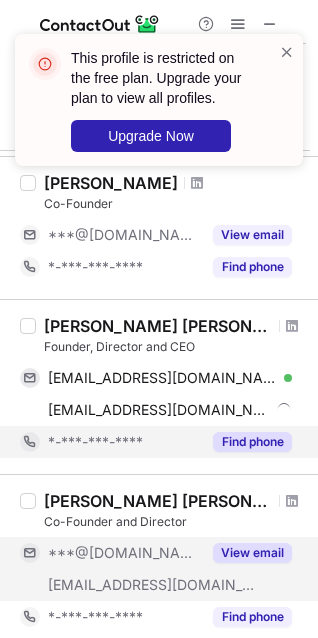 click on "Find phone" at bounding box center (252, 442) 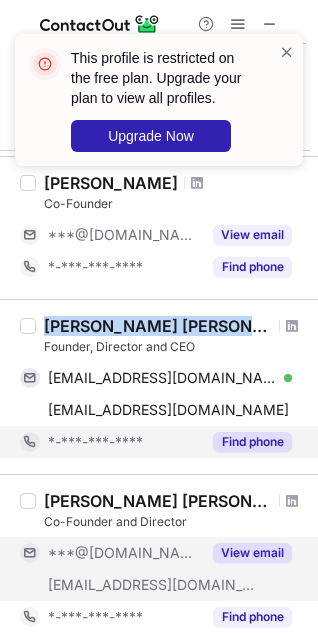 drag, startPoint x: 44, startPoint y: 324, endPoint x: 247, endPoint y: 322, distance: 203.00986 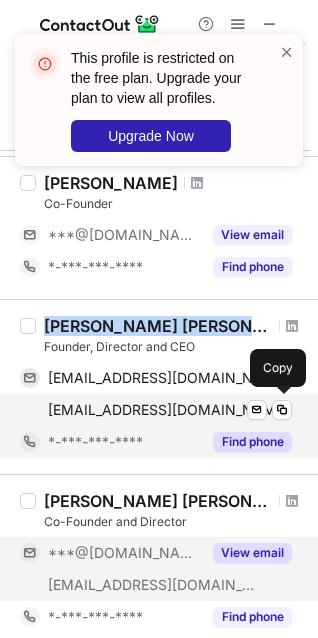 copy on "Satish Kumar Boggarapu" 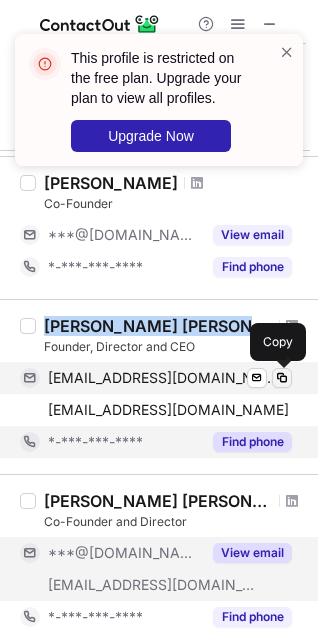 click at bounding box center [282, 378] 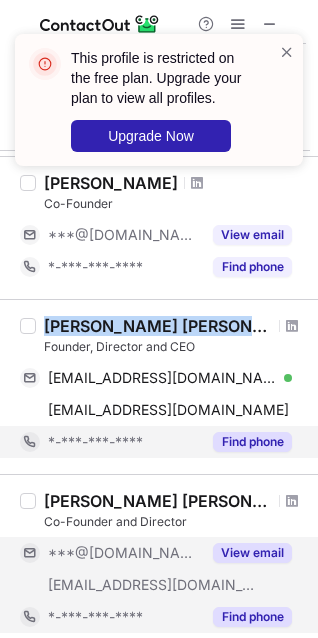 click on "Find phone" at bounding box center [252, 617] 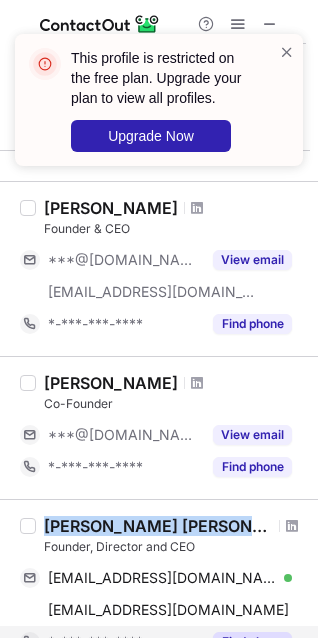 scroll, scrollTop: 100, scrollLeft: 0, axis: vertical 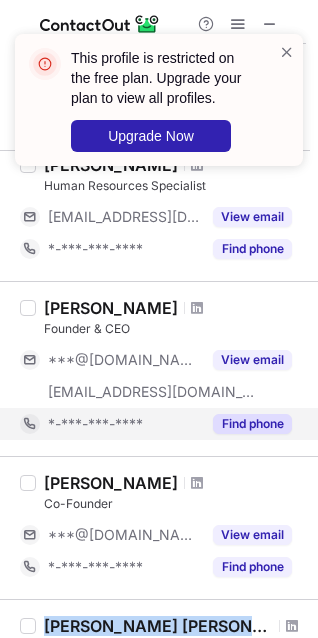 click on "Find phone" at bounding box center (252, 424) 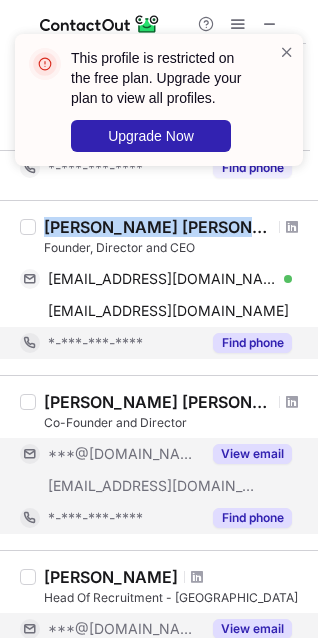 scroll, scrollTop: 500, scrollLeft: 0, axis: vertical 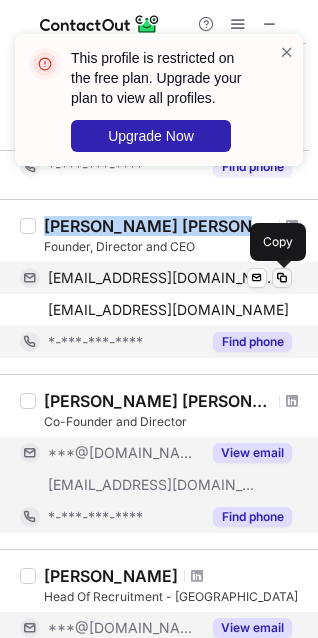 click at bounding box center [282, 278] 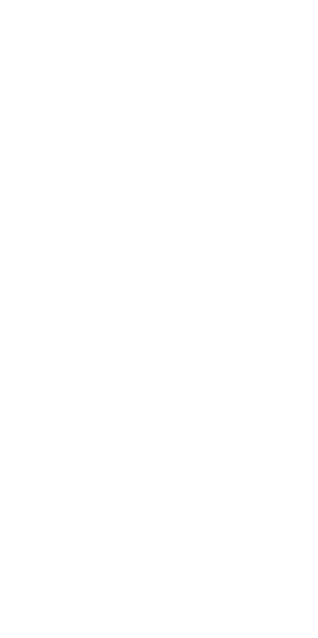 scroll, scrollTop: 0, scrollLeft: 0, axis: both 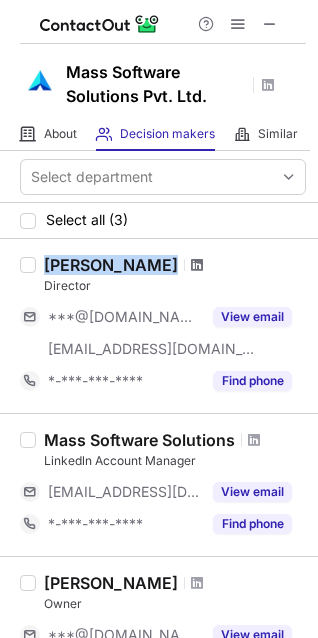 drag, startPoint x: 43, startPoint y: 257, endPoint x: 187, endPoint y: 269, distance: 144.49913 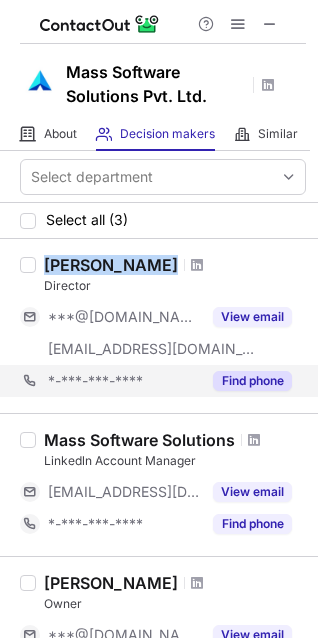 copy on "[PERSON_NAME]" 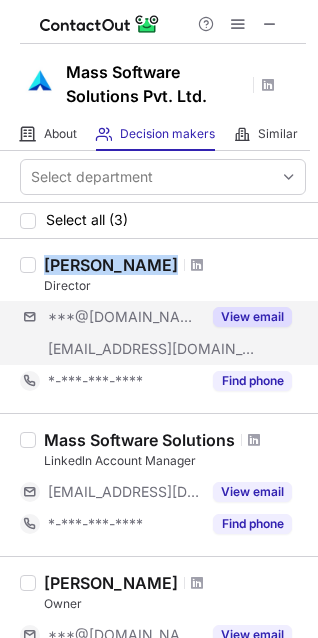 copy on "[PERSON_NAME]" 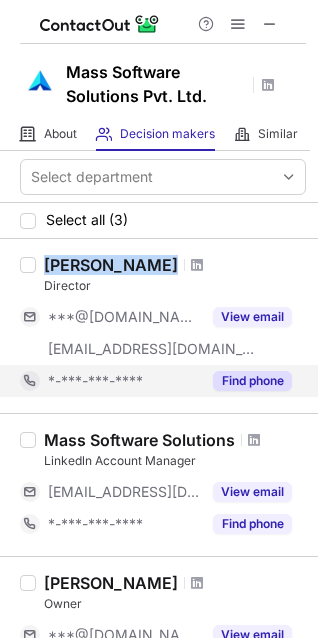click on "Find phone" at bounding box center (252, 381) 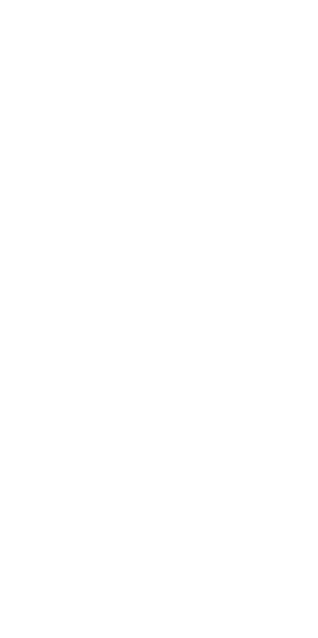 scroll, scrollTop: 0, scrollLeft: 0, axis: both 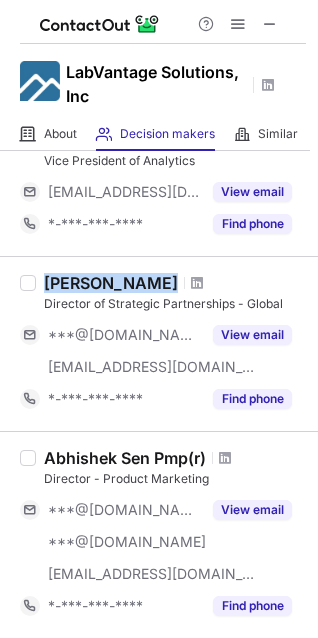 drag, startPoint x: 192, startPoint y: 275, endPoint x: 36, endPoint y: 270, distance: 156.08011 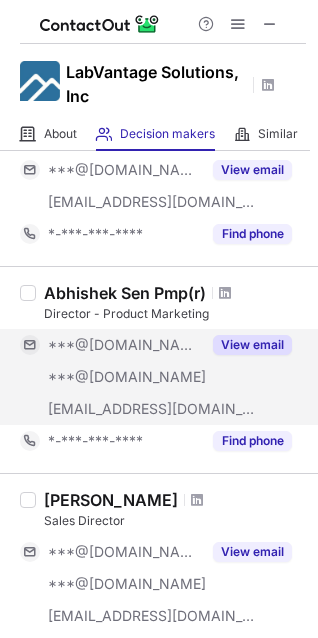 scroll, scrollTop: 500, scrollLeft: 0, axis: vertical 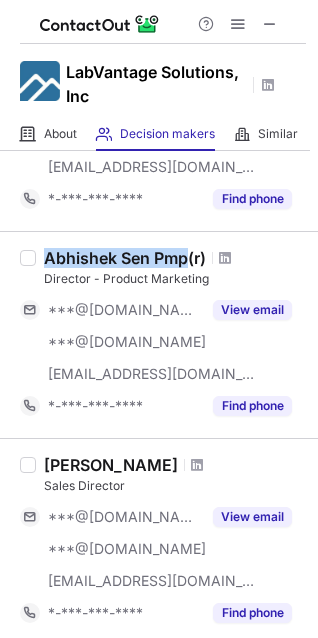 drag, startPoint x: 42, startPoint y: 257, endPoint x: 186, endPoint y: 261, distance: 144.05554 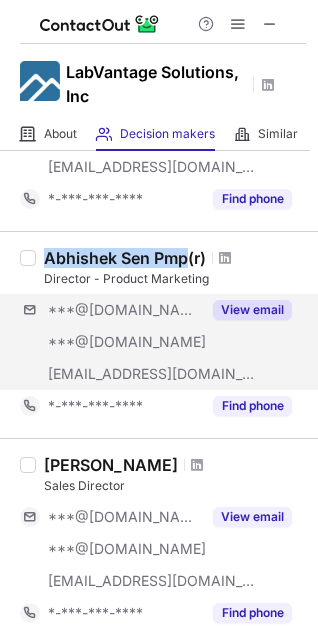 copy on "Abhishek Sen Pmp" 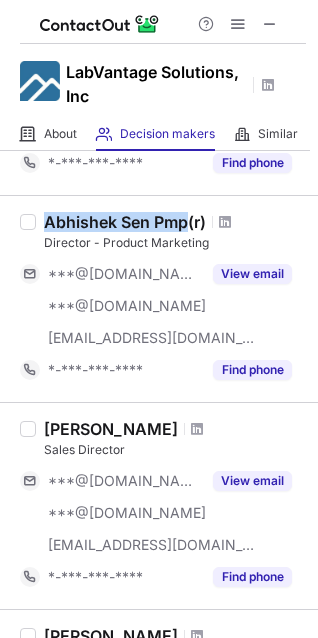 scroll, scrollTop: 600, scrollLeft: 0, axis: vertical 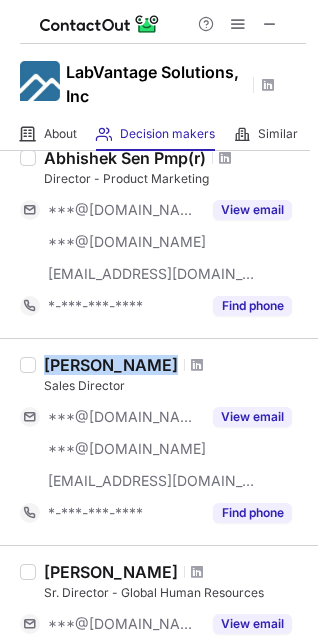 drag, startPoint x: 44, startPoint y: 363, endPoint x: 181, endPoint y: 355, distance: 137.23338 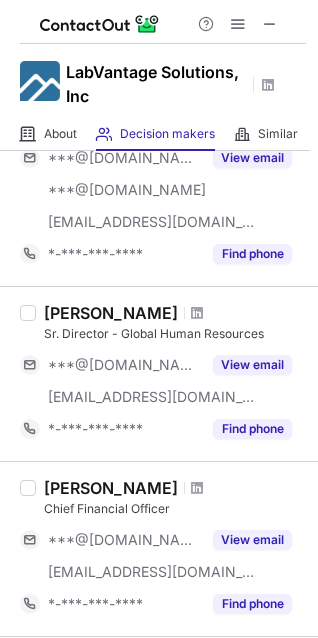 scroll, scrollTop: 900, scrollLeft: 0, axis: vertical 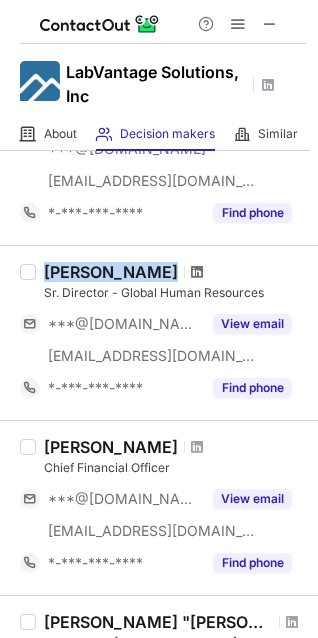 drag, startPoint x: 42, startPoint y: 268, endPoint x: 194, endPoint y: 272, distance: 152.05263 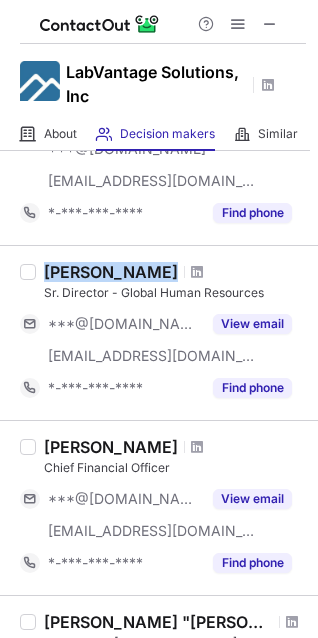 copy on "[PERSON_NAME]" 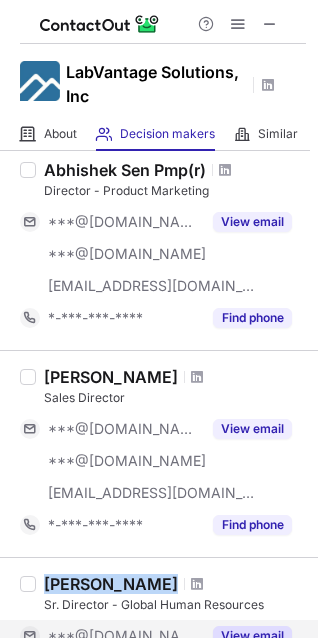 scroll, scrollTop: 553, scrollLeft: 0, axis: vertical 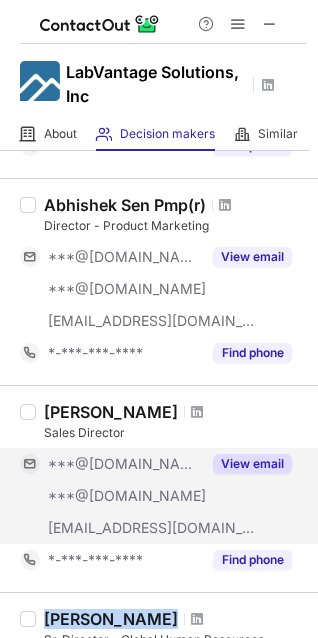 click on "View email" at bounding box center (252, 464) 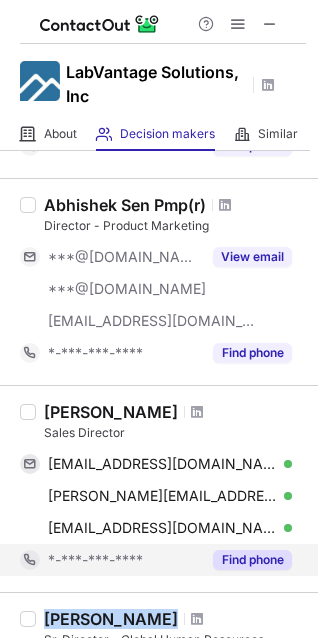 click on "Find phone" at bounding box center (252, 560) 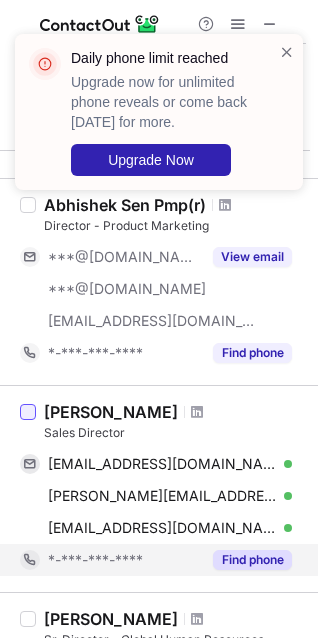 drag, startPoint x: 51, startPoint y: 408, endPoint x: 31, endPoint y: 407, distance: 20.024984 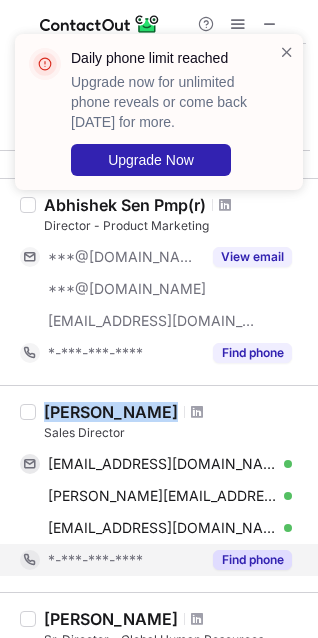 drag, startPoint x: 181, startPoint y: 405, endPoint x: 10, endPoint y: 418, distance: 171.49344 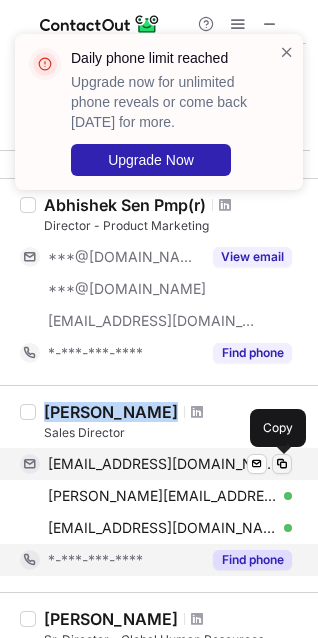 click at bounding box center (282, 464) 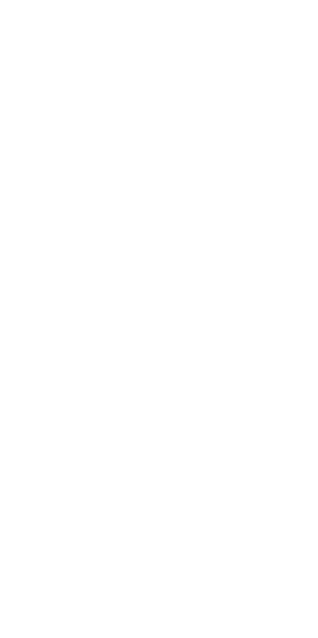scroll, scrollTop: 0, scrollLeft: 0, axis: both 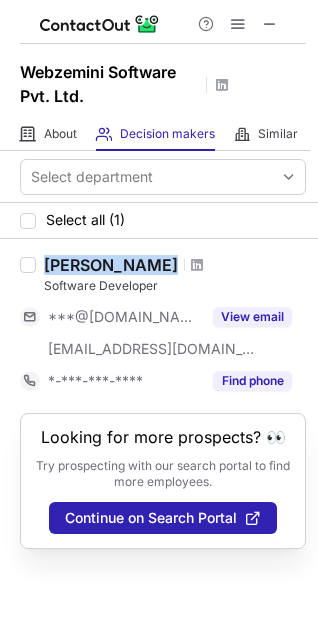 drag, startPoint x: 170, startPoint y: 261, endPoint x: 4, endPoint y: 265, distance: 166.04819 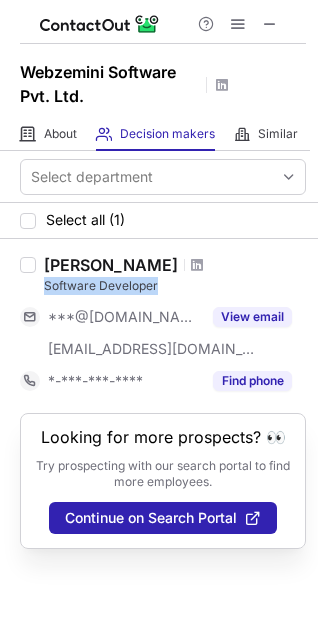 drag, startPoint x: 158, startPoint y: 286, endPoint x: 40, endPoint y: 288, distance: 118.016945 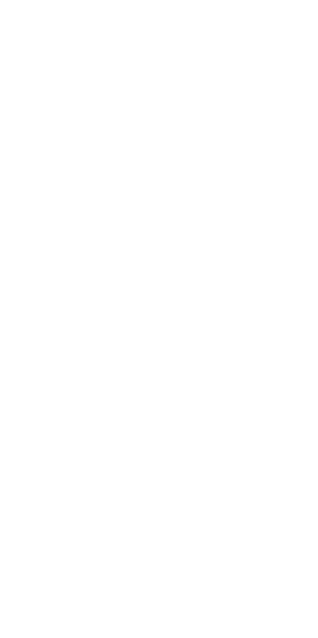 scroll, scrollTop: 0, scrollLeft: 0, axis: both 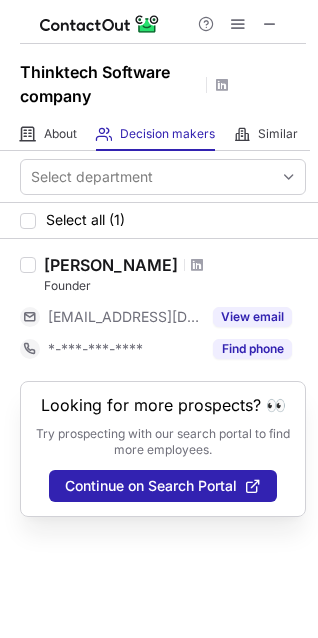 drag, startPoint x: 170, startPoint y: 257, endPoint x: 33, endPoint y: 241, distance: 137.93114 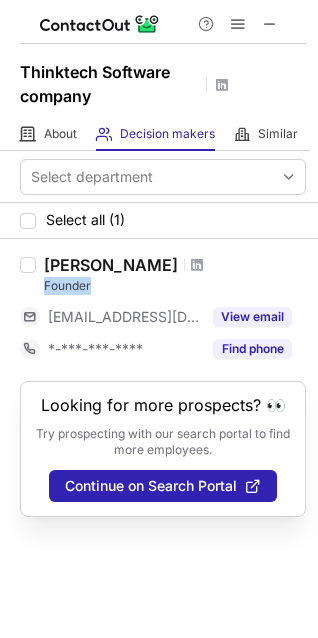 drag, startPoint x: 102, startPoint y: 278, endPoint x: 40, endPoint y: 278, distance: 62 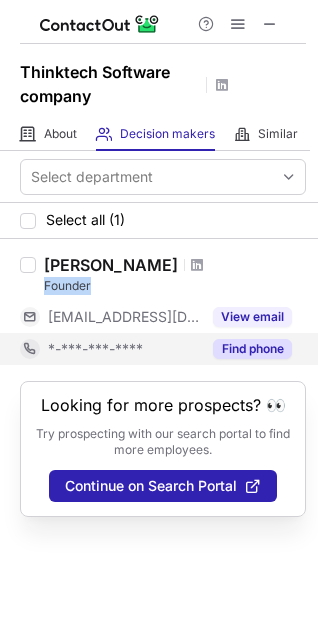 click on "Find phone" at bounding box center (252, 349) 